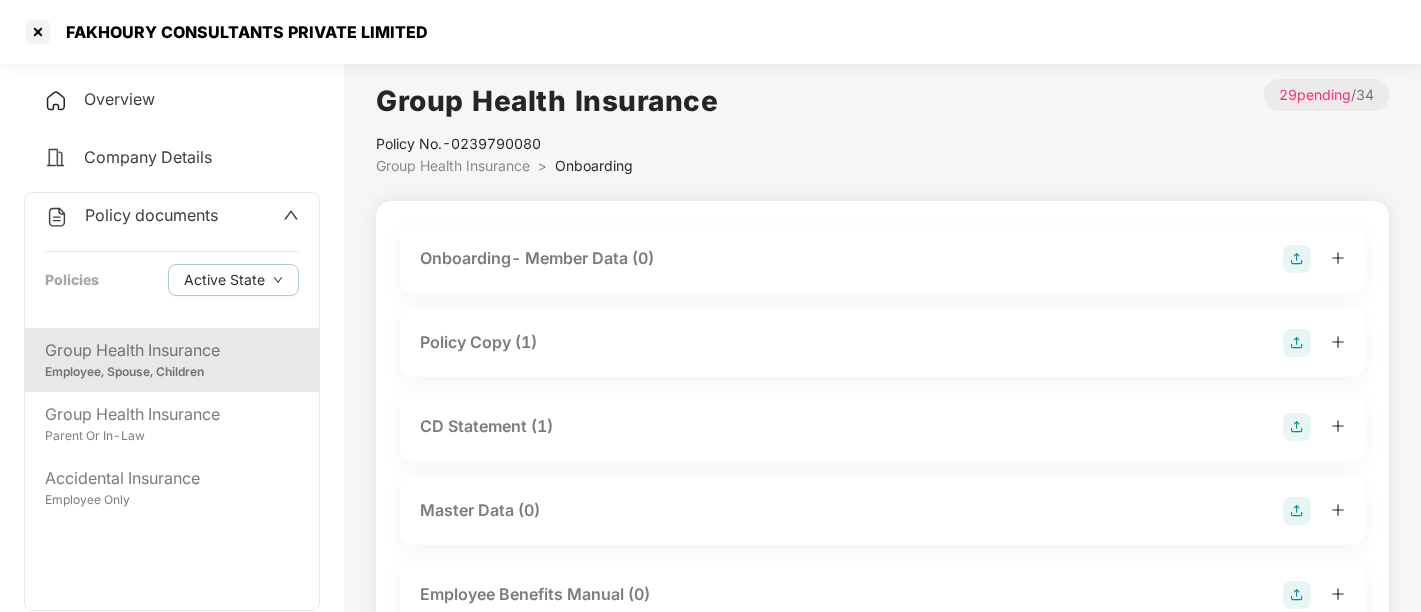 scroll, scrollTop: 915, scrollLeft: 0, axis: vertical 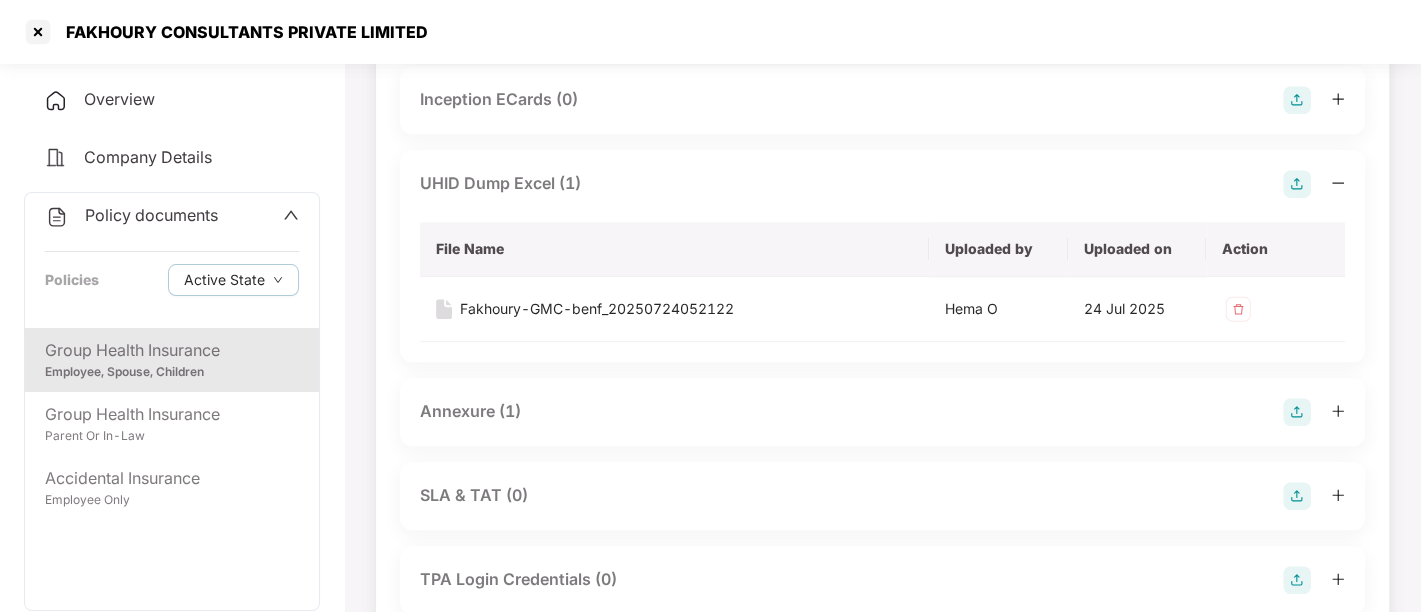 click on "Group Health Insurance Employee, Spouse, Children Group Health Insurance Parent Or In-Law Accidental Insurance Employee Only" at bounding box center [172, 469] 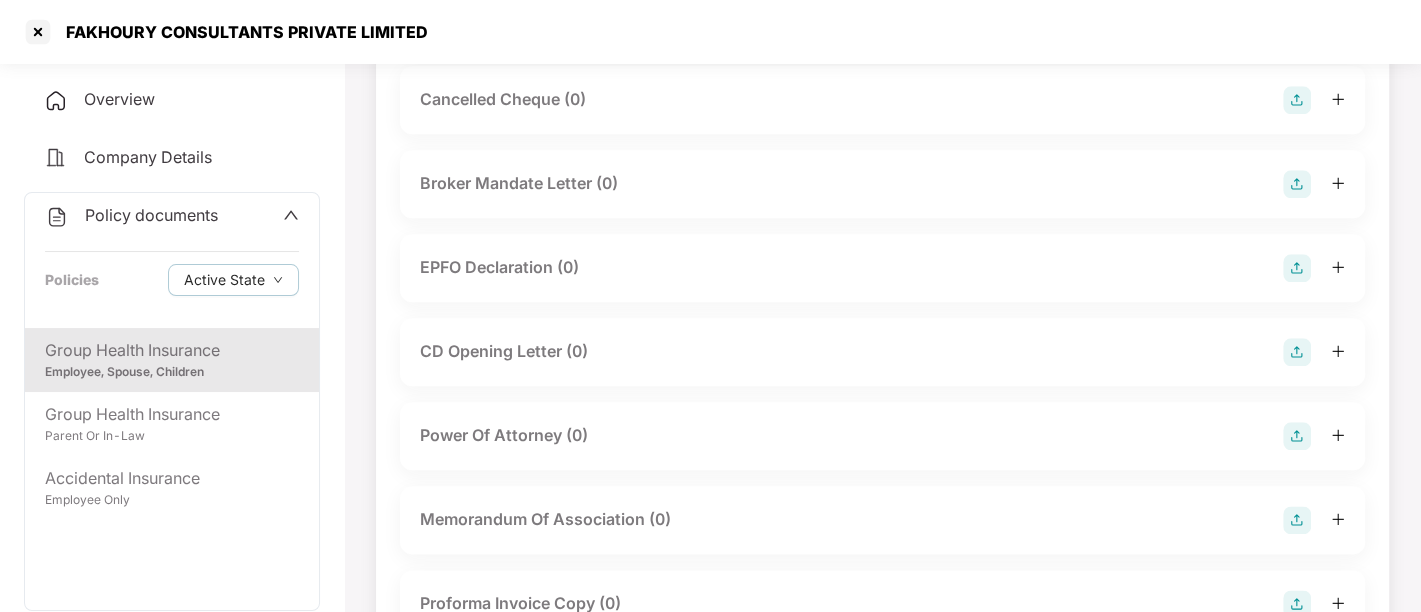 click on "Power Of Attorney (0)" at bounding box center [882, 436] 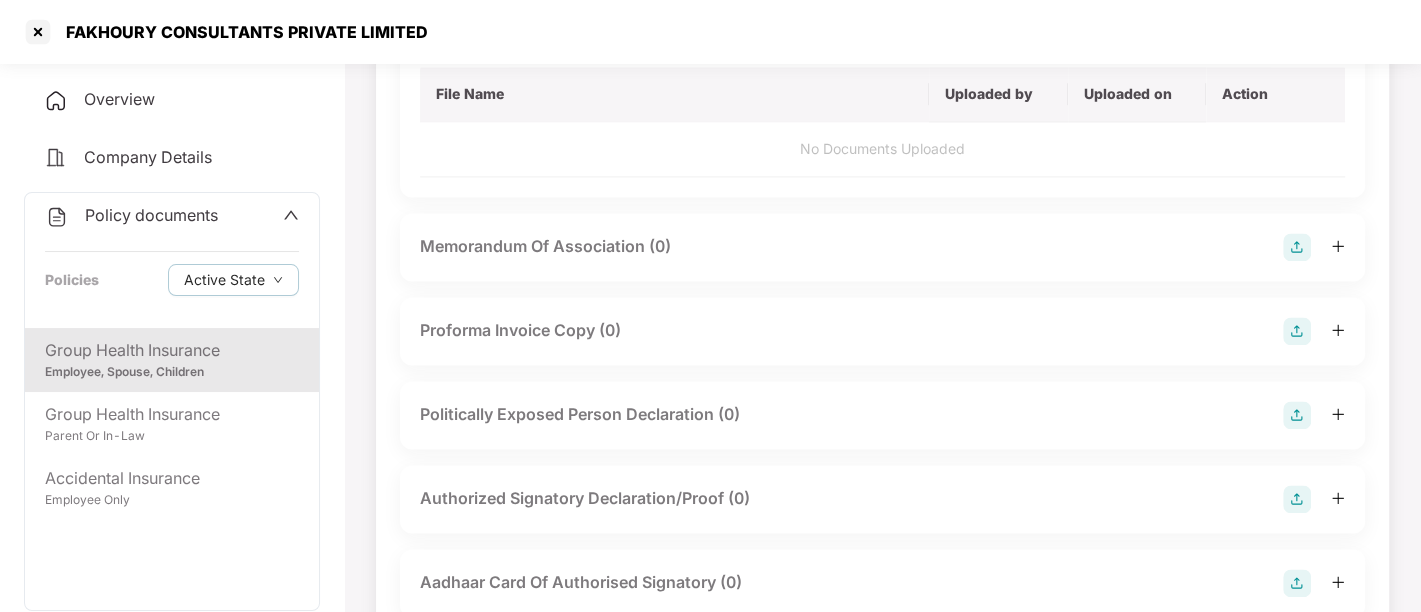 scroll, scrollTop: 2009, scrollLeft: 0, axis: vertical 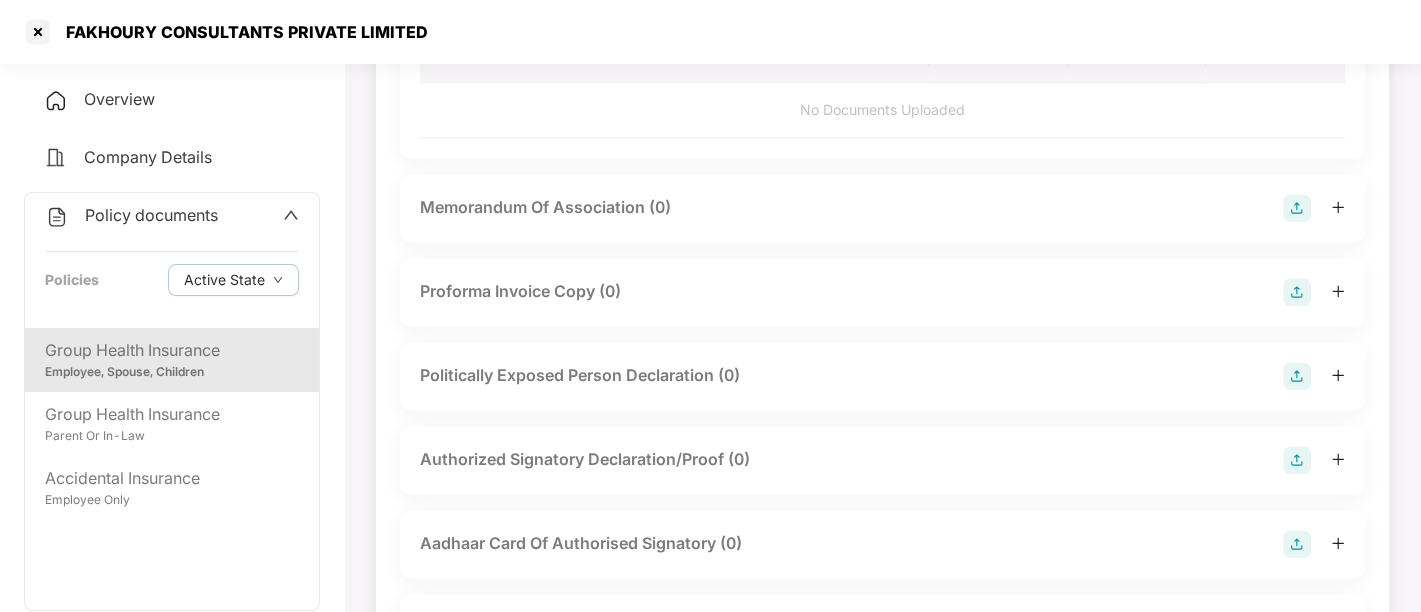 click on "Onboarding- Member Data (0) Policy Copy (1) CD Statement (1) Master Data (0) Employee Benefits Manual (0) Policy Terms & Conditions (0) Endorsement Rator (1) GST Invoice (0) Approved Quoteslip (0) Inception ECards (0) UHID Dump Excel (1) File Name Uploaded by Uploaded on Action Fakhoury-GMC-benf_20250724052122 Hema O 24 Jul 2025 1 Annexure (1) SLA & TAT (0) TPA Login Credentials (0) Proposal Form (0) Cancelled Cheque (0) Broker Mandate Letter (0) EPFO Declaration (0) CD Opening Letter (0) Power Of Attorney (0) File Name Uploaded by Uploaded on Action No Documents Uploaded Memorandum Of Association (0) Proforma Invoice Copy (0) Politically Exposed Person Declaration (0) Authorized Signatory Declaration/Proof (0) Aadhaar Card Of Authorised Signatory (0) Recent Photograph Of Authorised Signatory (0) PAN Card Of Authorised Signatory (0) Articles Of Association (0) Beneficial Ownership Declaration (0) Identity Proof Of Person In PoA (0) Nil Claim Confirmation (0) PLIL NB Kit (0) Service Extension Approval (0)" at bounding box center [882, -217] 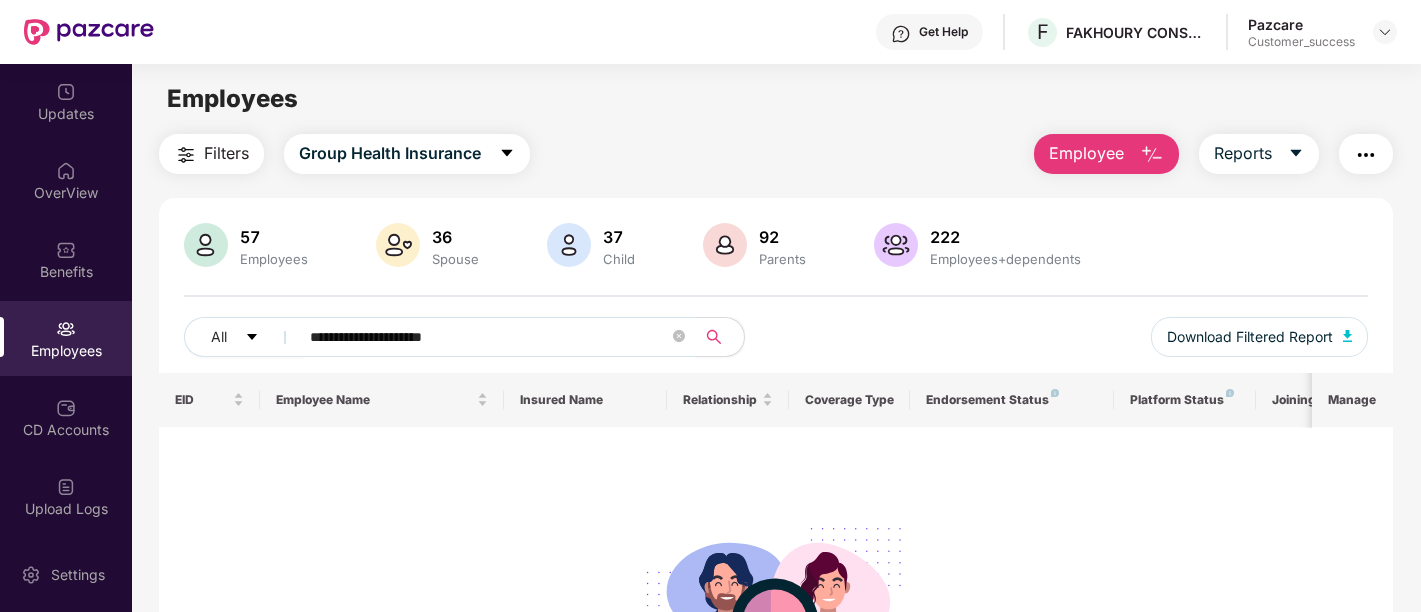 scroll, scrollTop: 0, scrollLeft: 0, axis: both 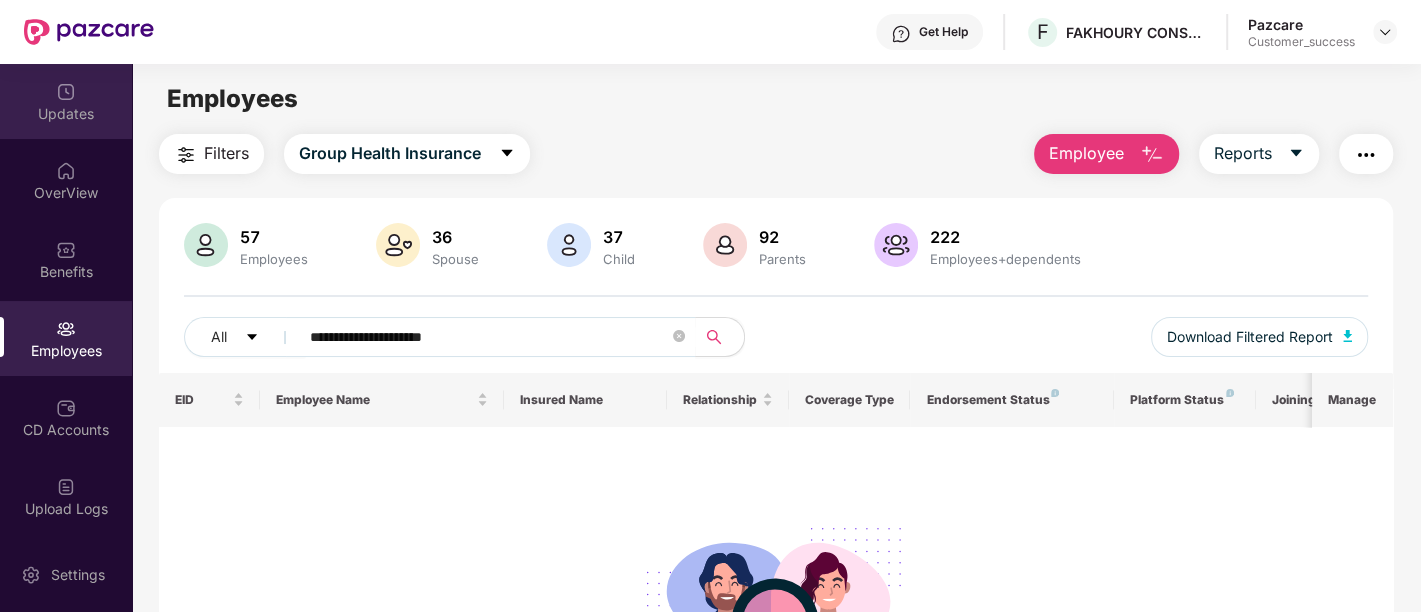 click on "Updates" at bounding box center [66, 114] 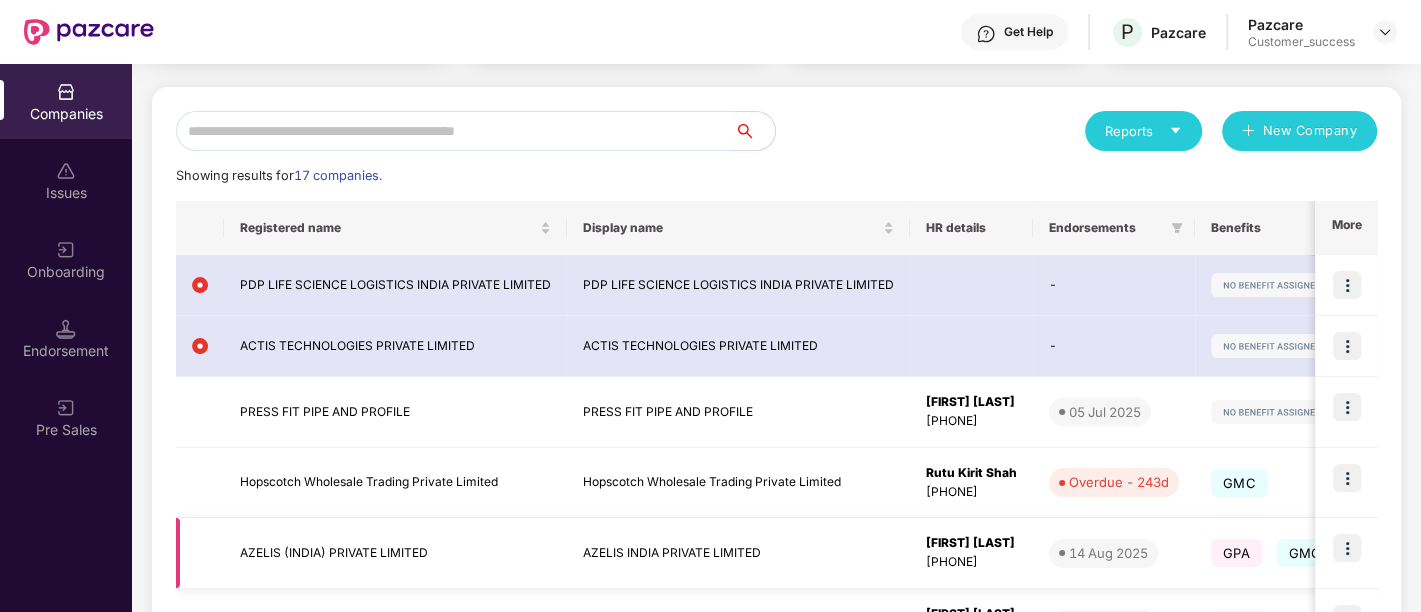 scroll, scrollTop: 344, scrollLeft: 0, axis: vertical 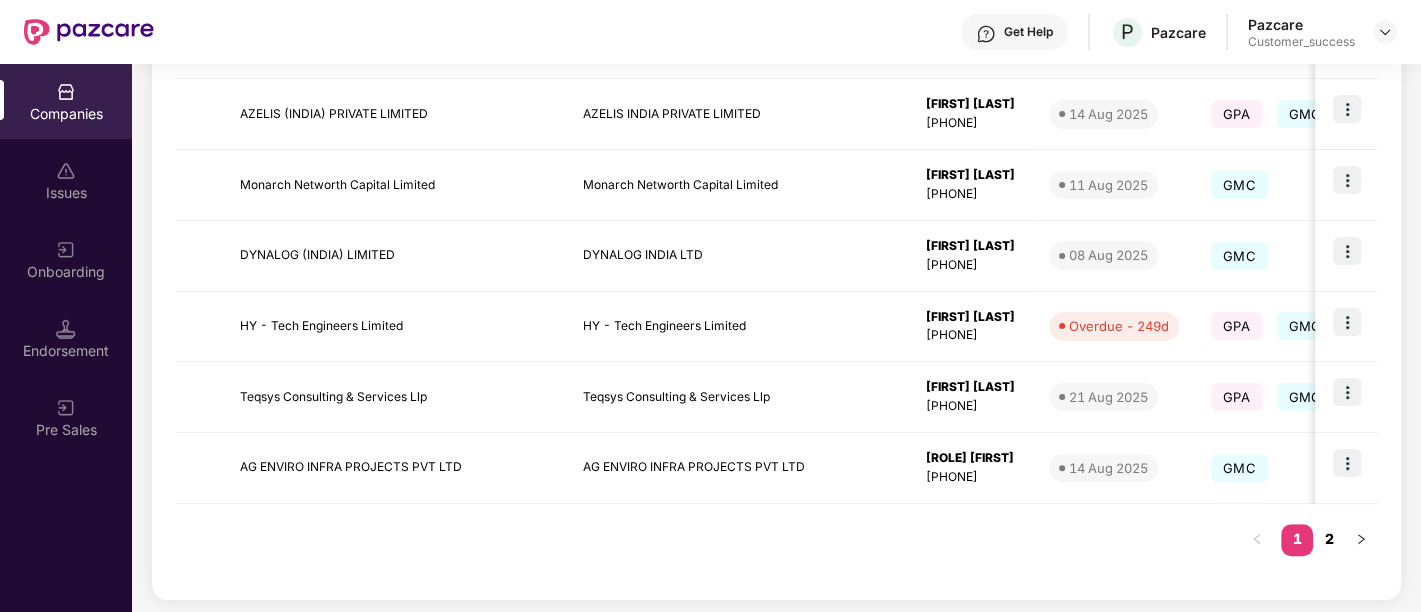 click on "2" at bounding box center (1329, 539) 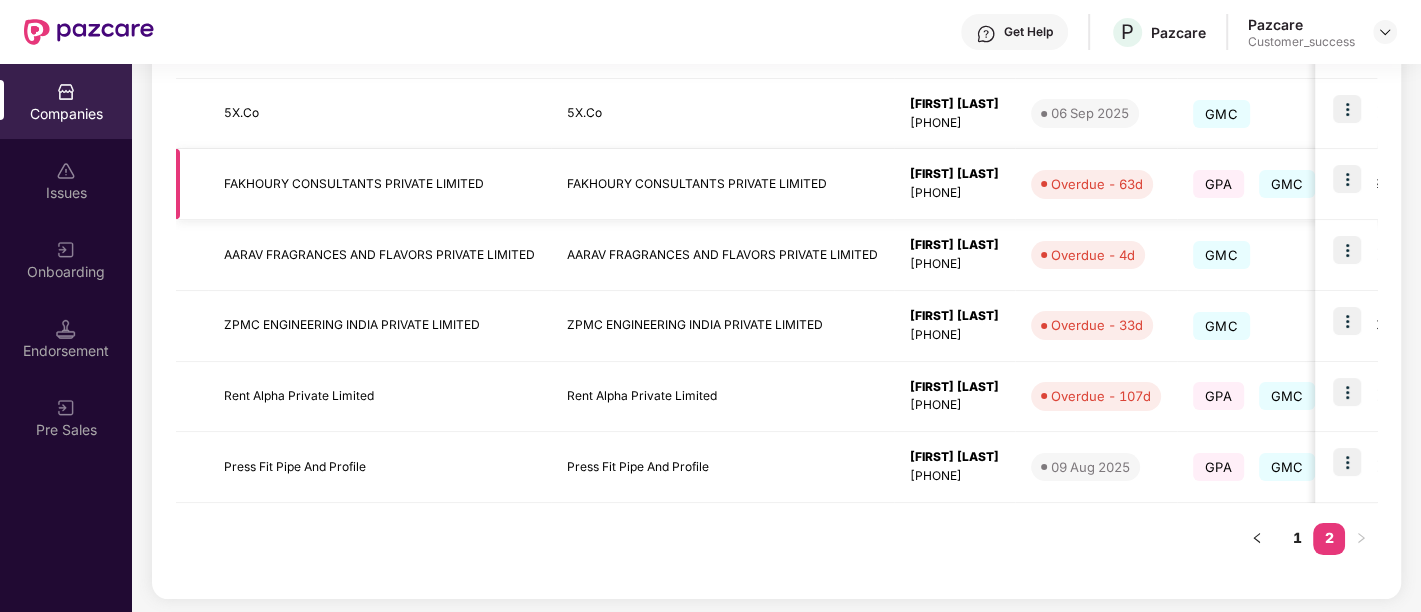click at bounding box center (1347, 179) 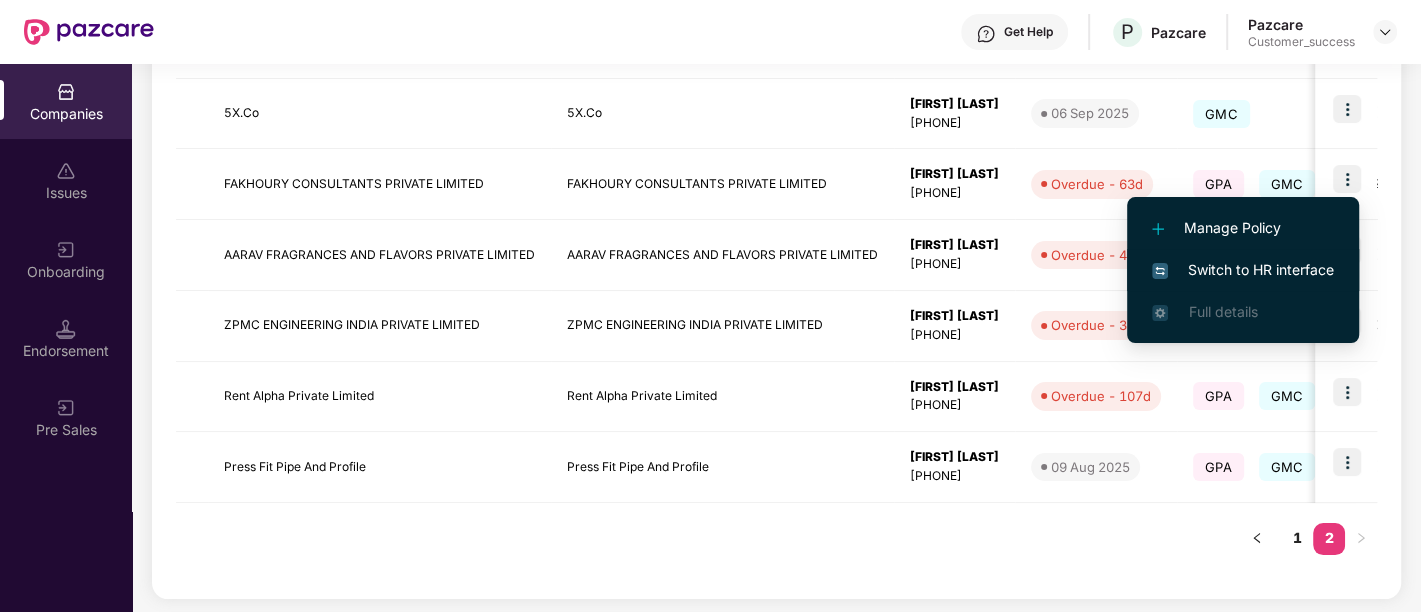click on "Switch to HR interface" at bounding box center (1243, 270) 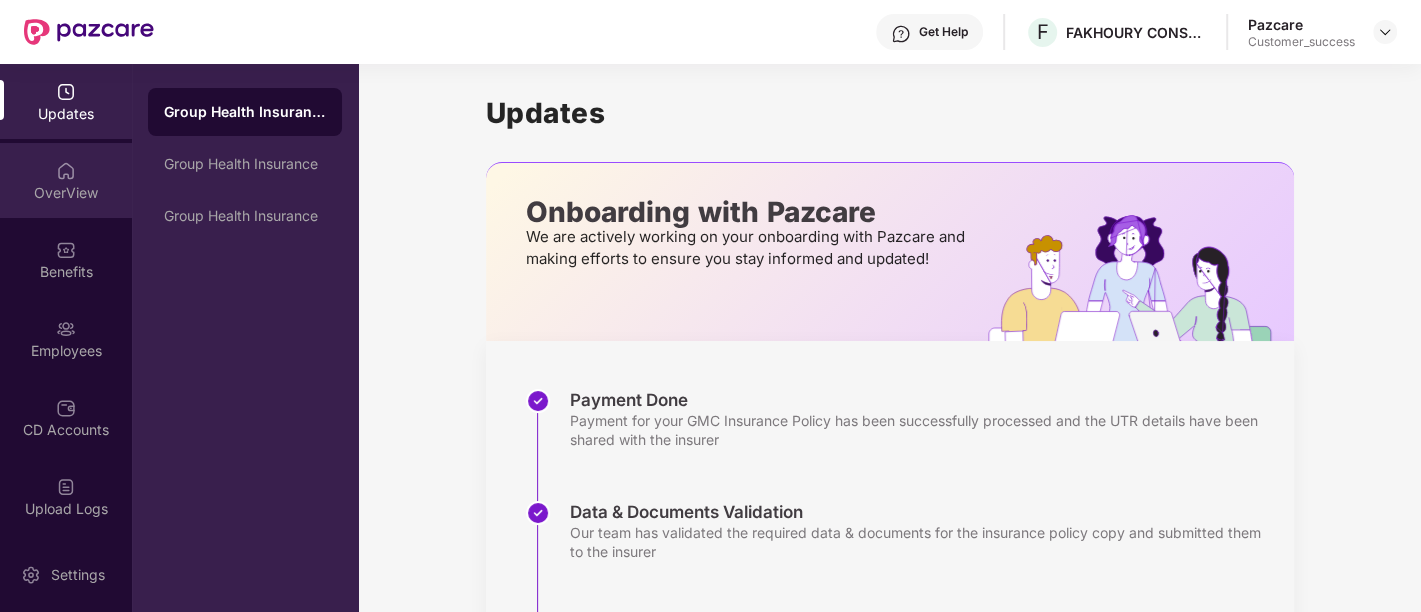 click on "OverView" at bounding box center [66, 193] 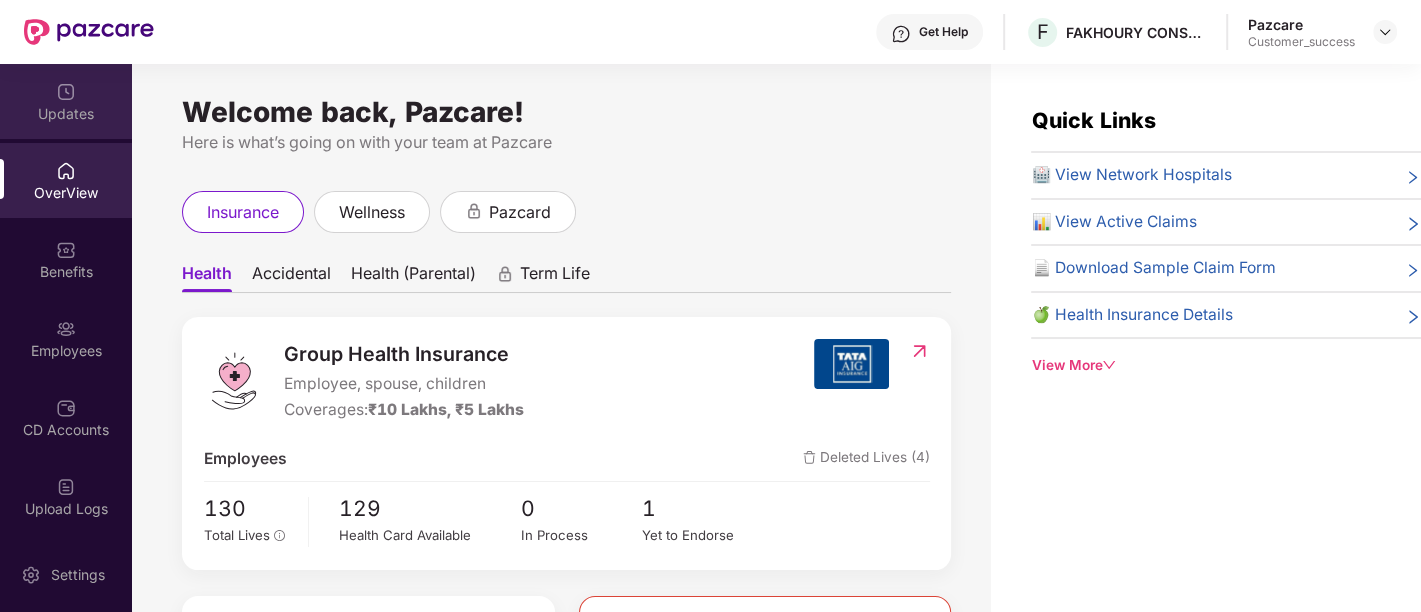 click on "Updates" at bounding box center [66, 101] 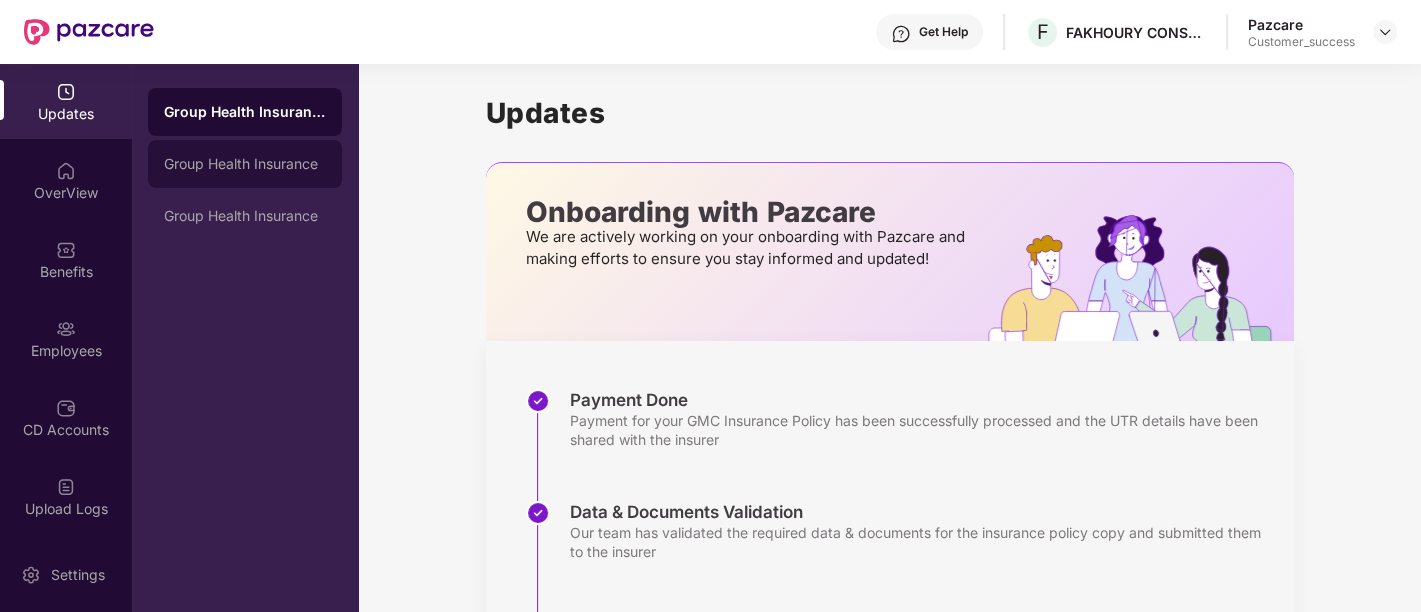 click on "Group Health Insurance" at bounding box center (245, 164) 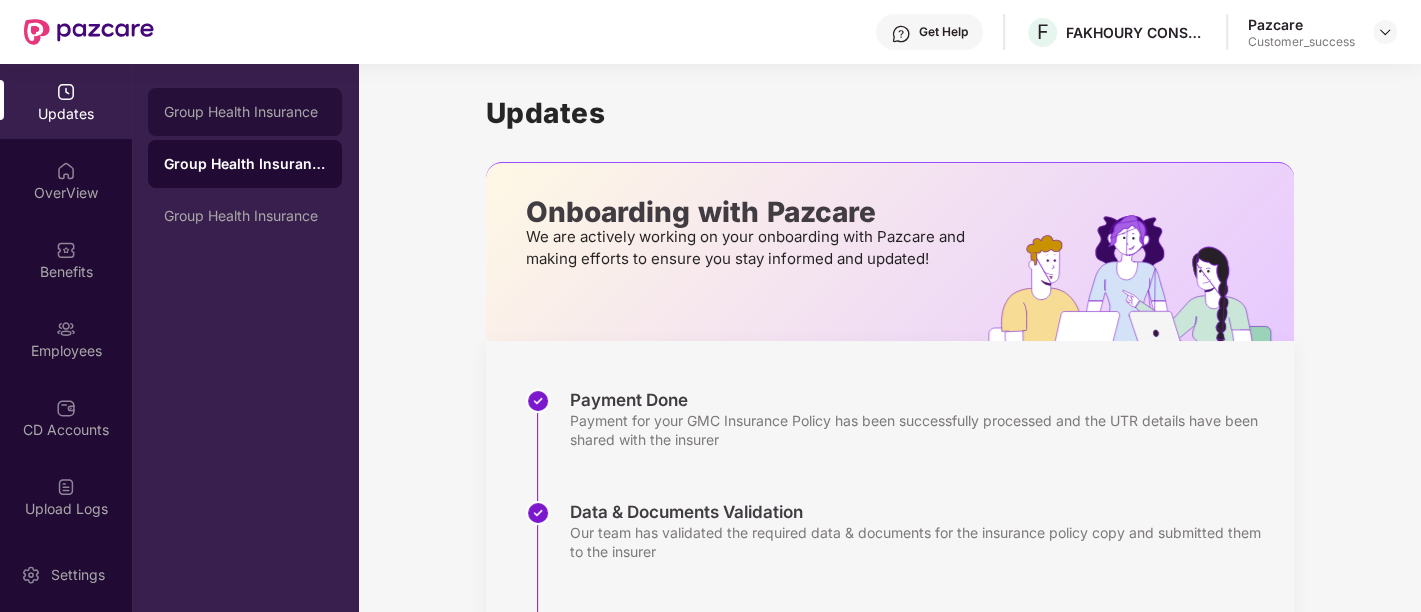 click on "Group Health Insurance" at bounding box center [245, 112] 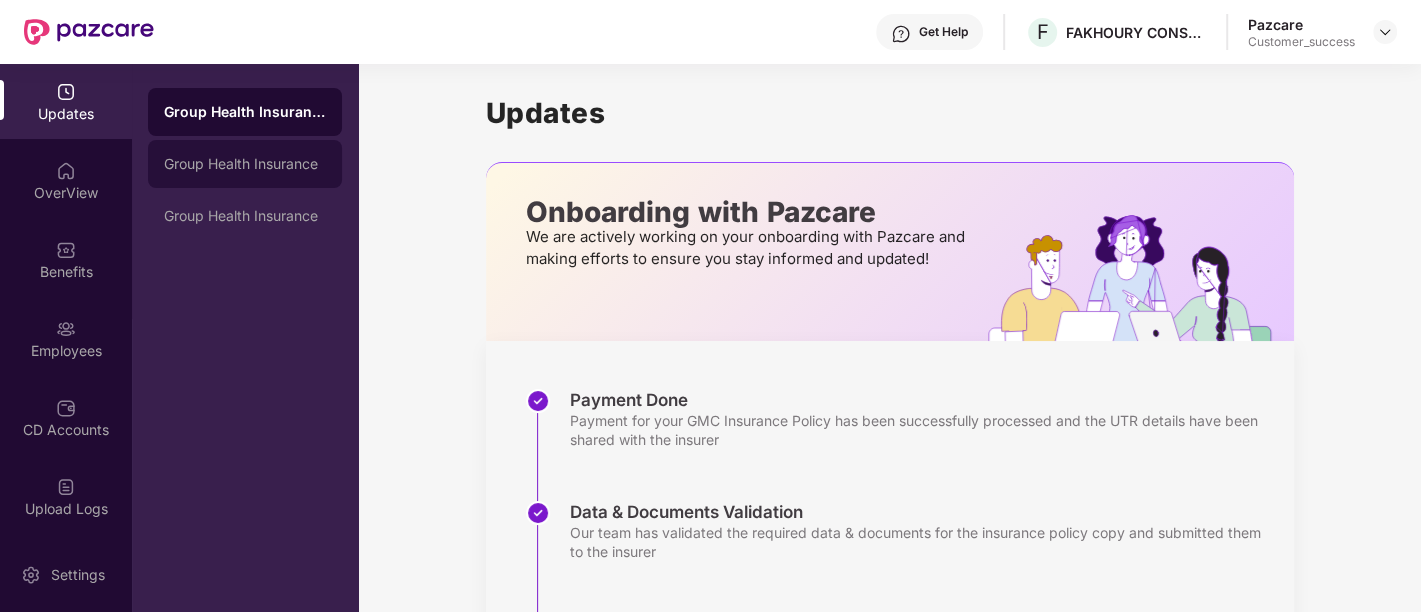 click on "Group Health Insurance" at bounding box center (245, 164) 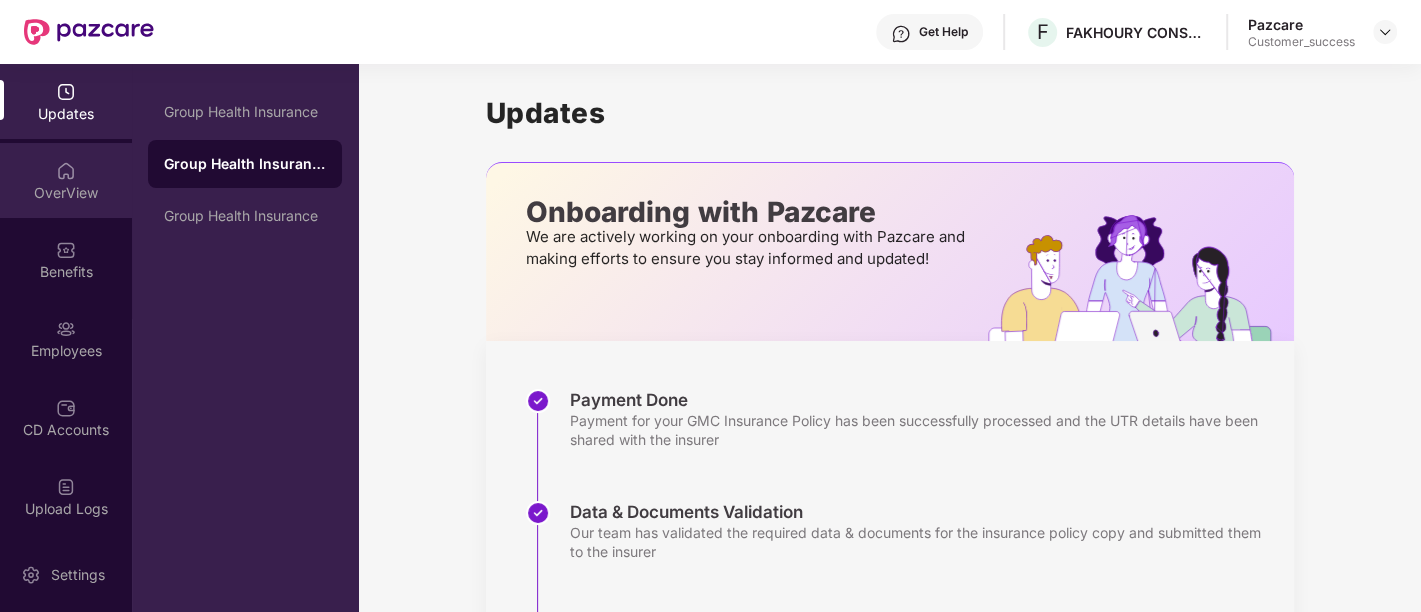click on "OverView" at bounding box center [66, 180] 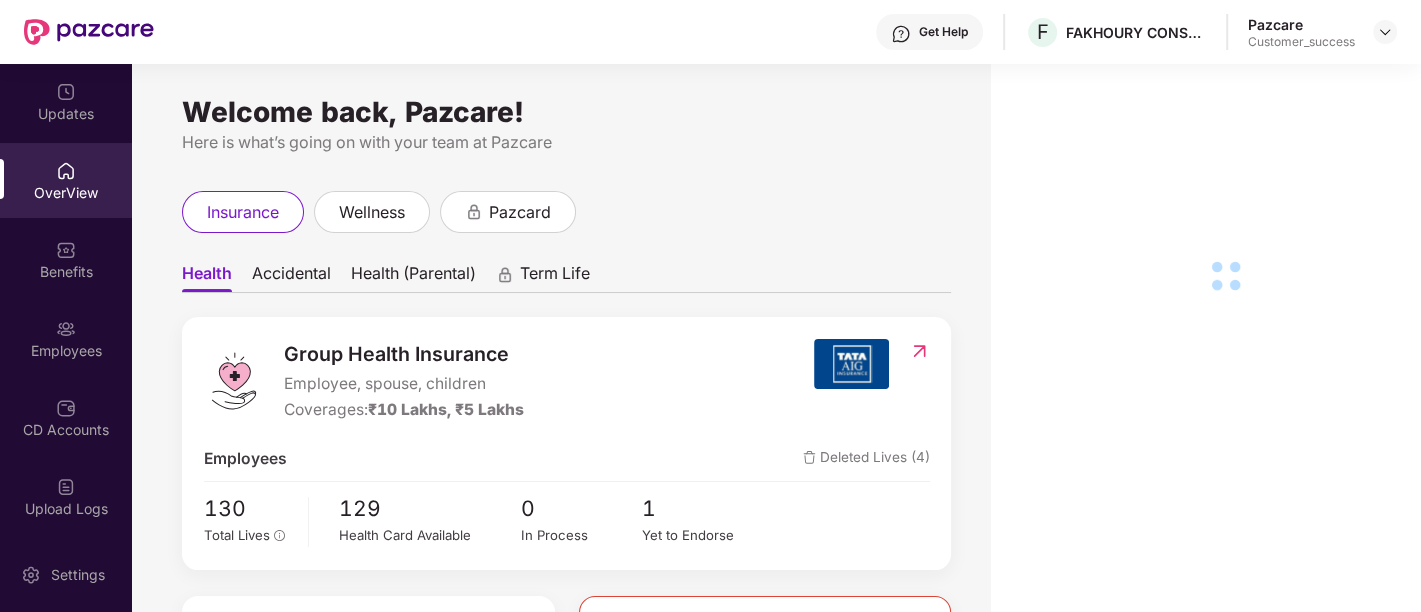 click on "OverView" at bounding box center [66, 193] 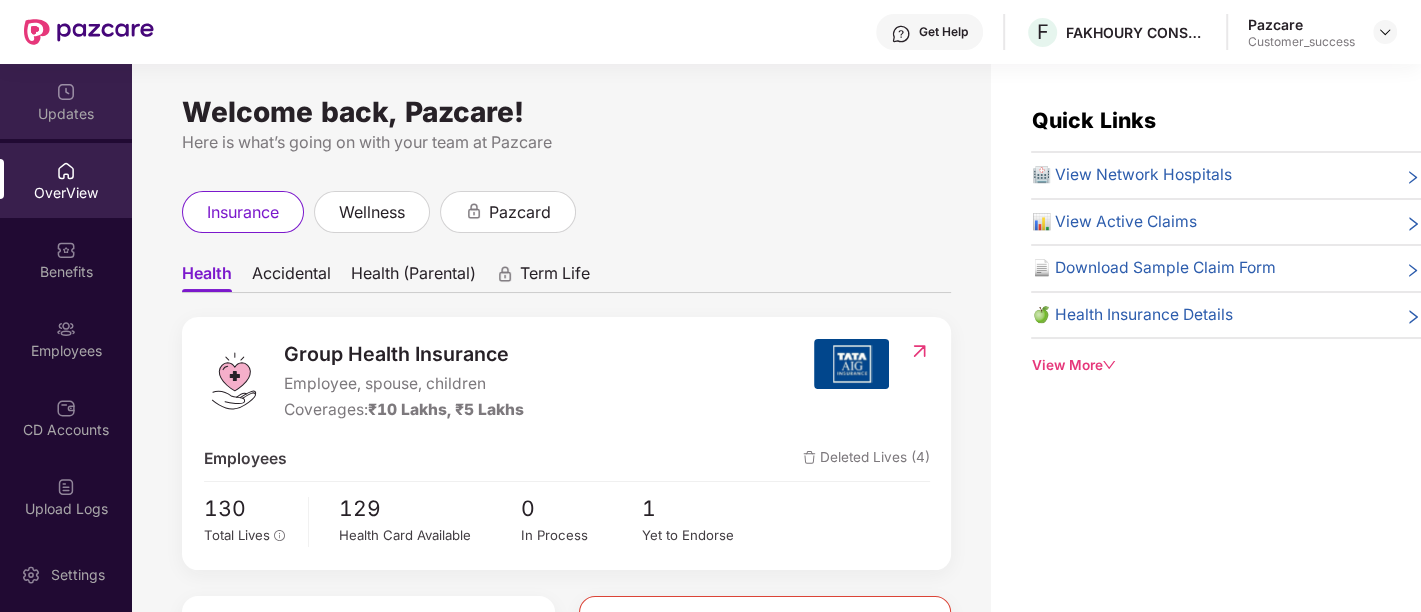click on "Updates" at bounding box center (66, 114) 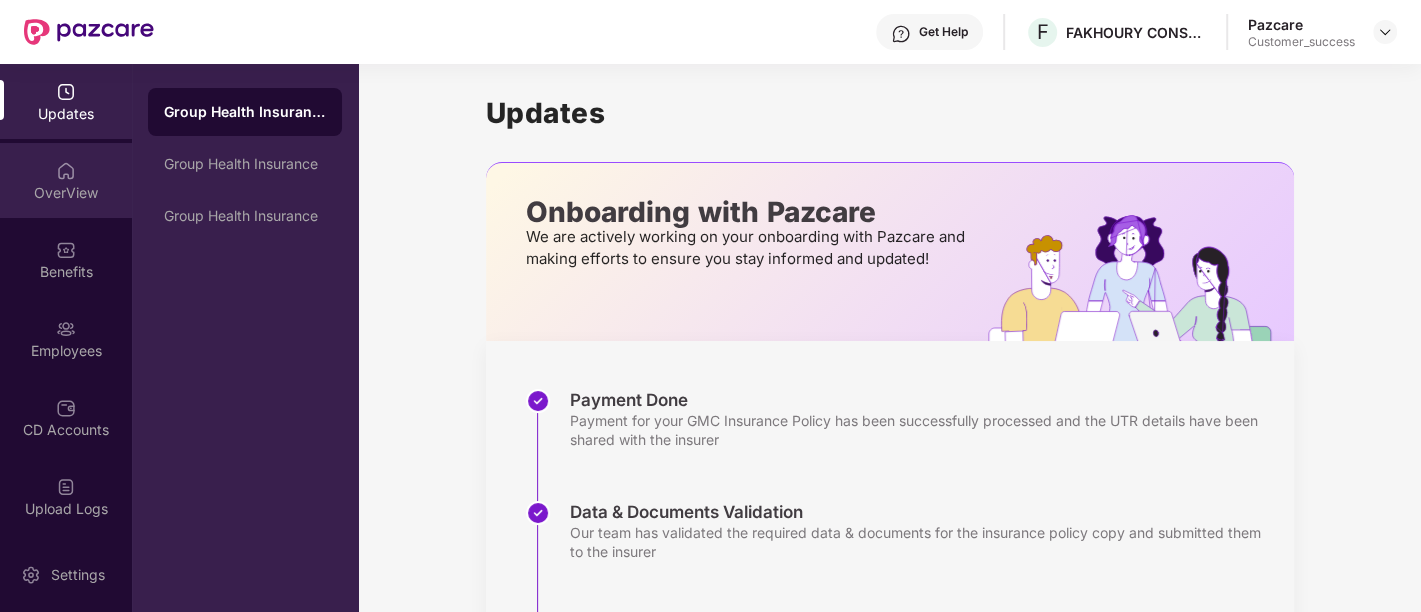 click on "OverView" at bounding box center (66, 180) 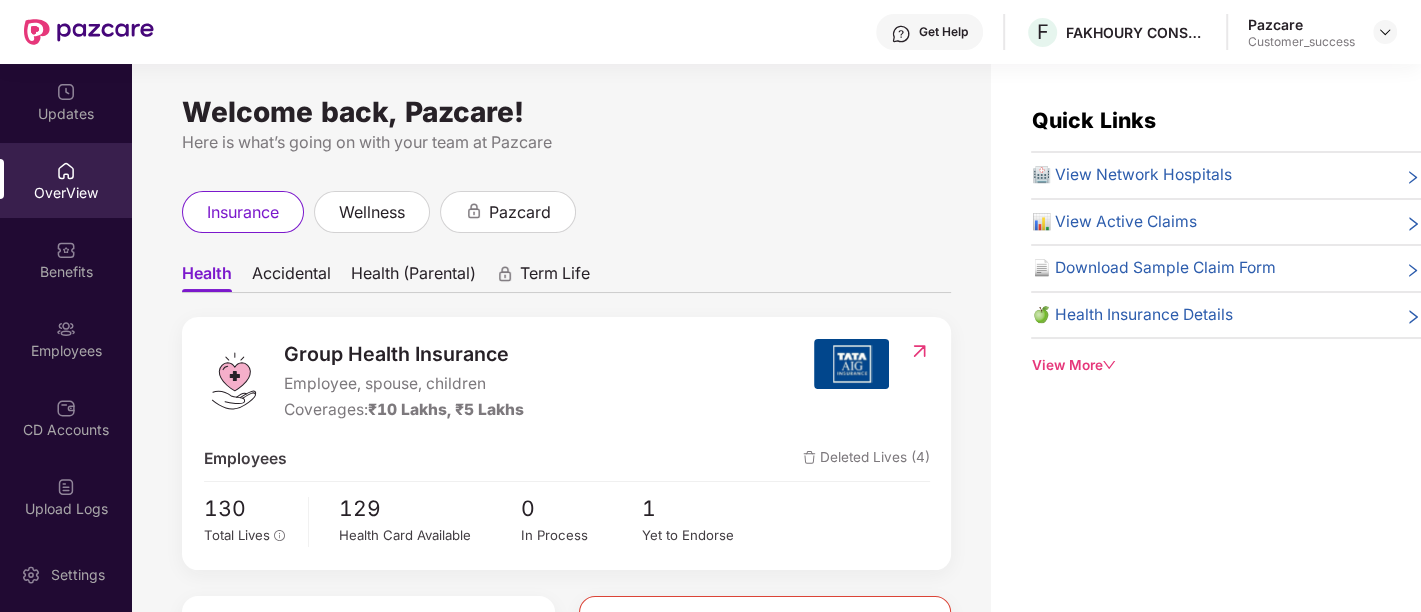 click on "Updates OverView Benefits Employees CD Accounts Upload Logs Claims Endorsements My Orders" at bounding box center (66, 300) 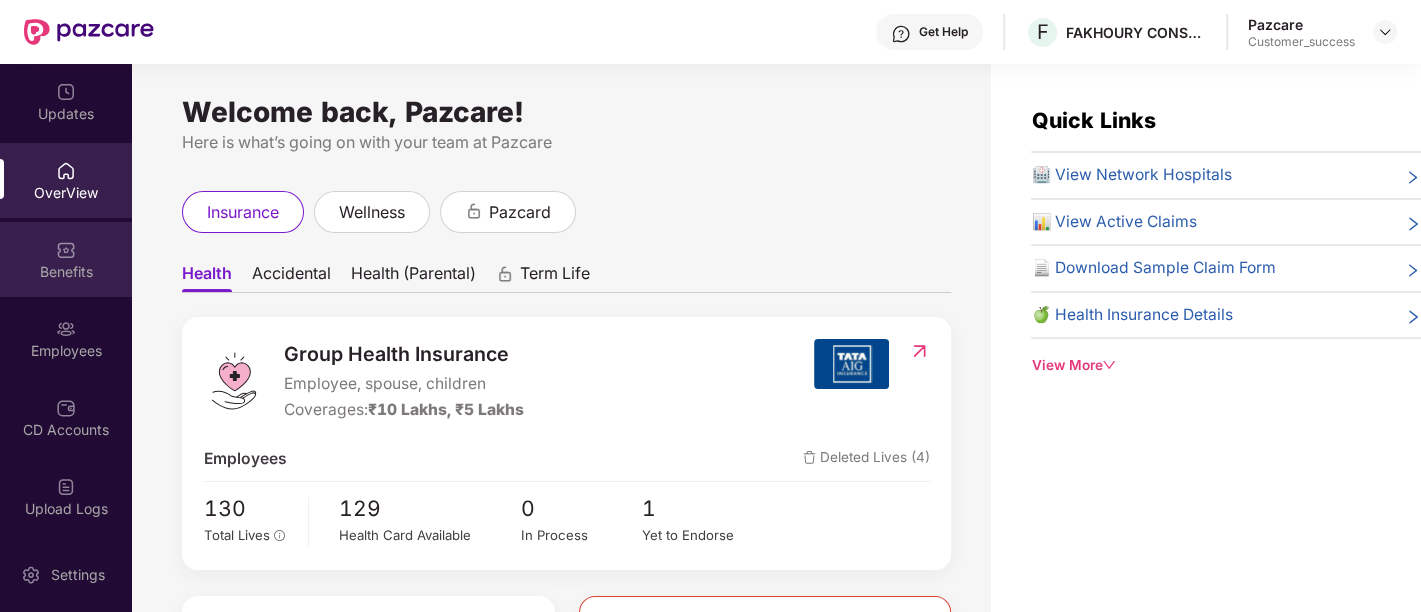 click on "Benefits" at bounding box center [66, 259] 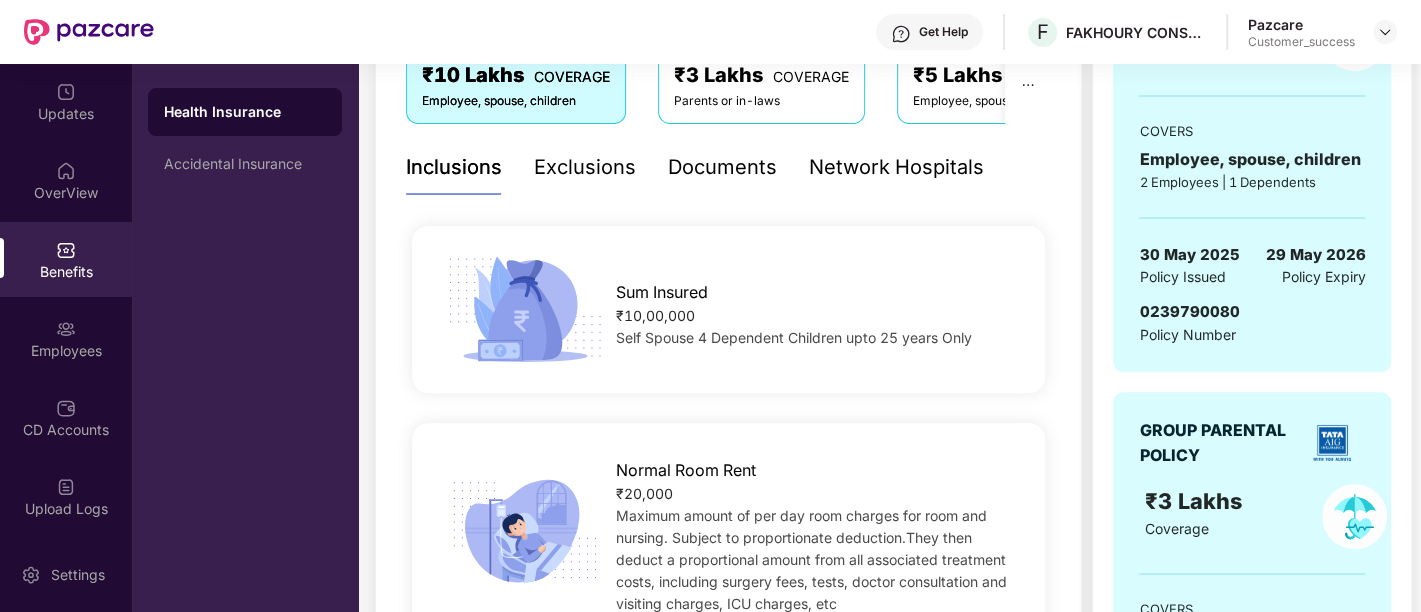 scroll, scrollTop: 314, scrollLeft: 0, axis: vertical 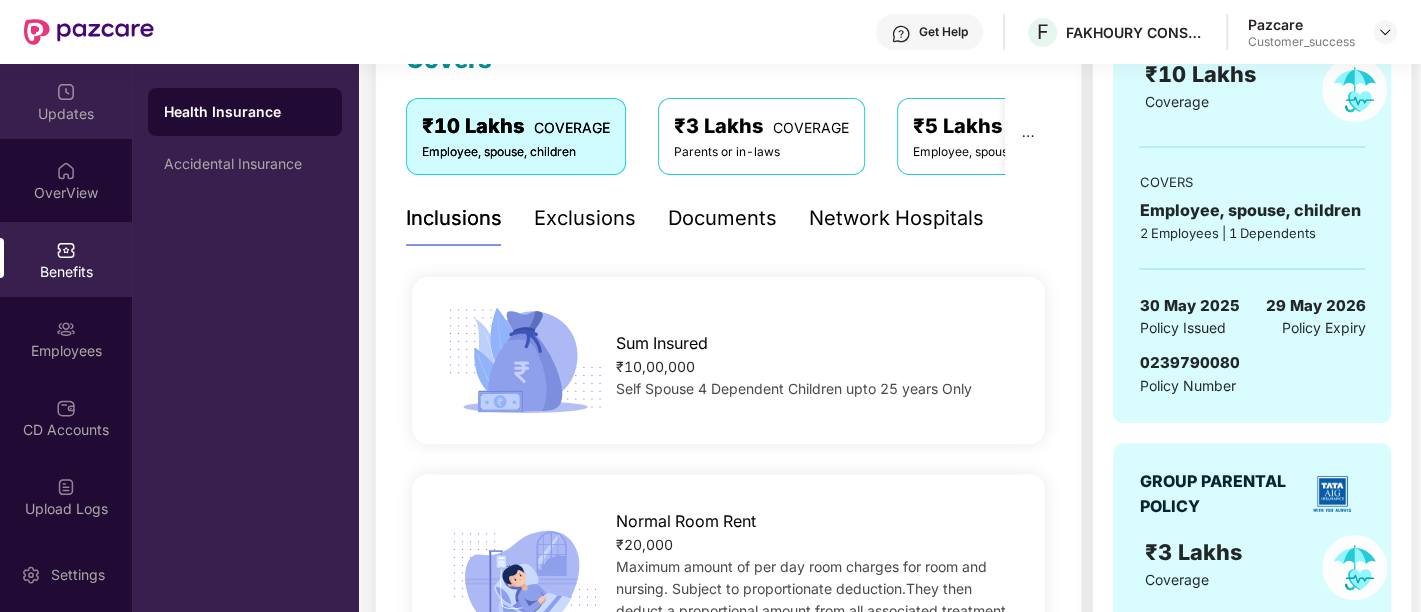 click on "Updates" at bounding box center (66, 114) 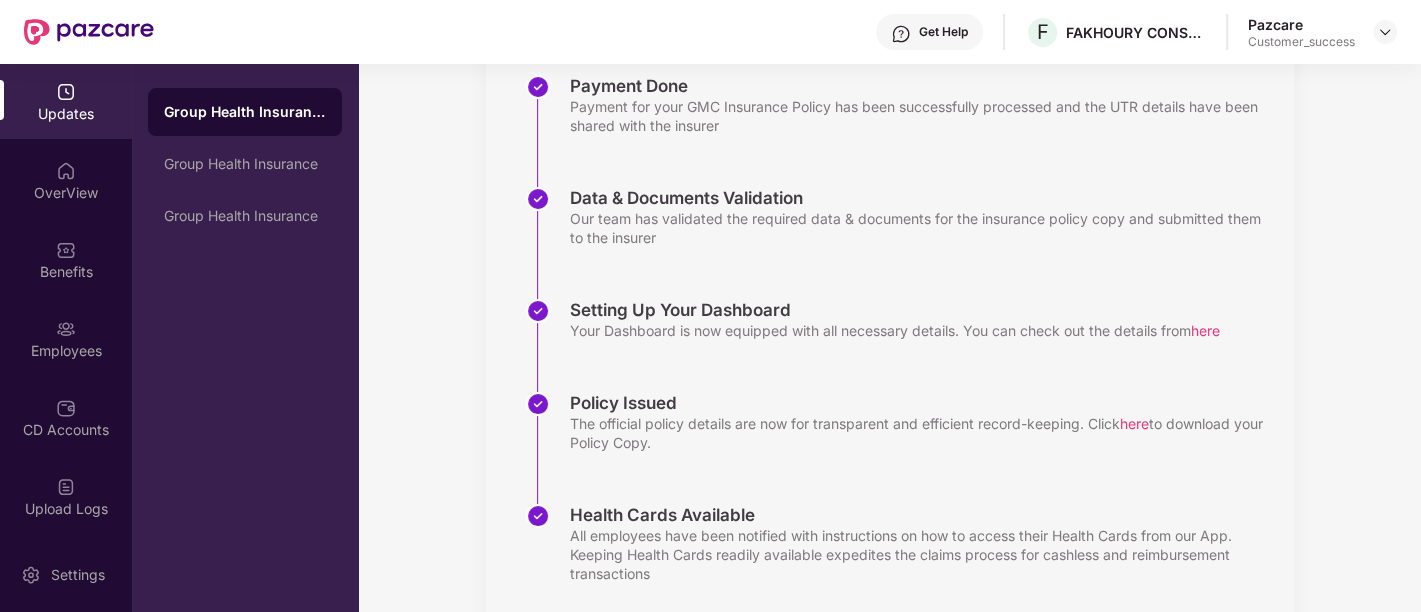 click on "Updates" at bounding box center [66, 114] 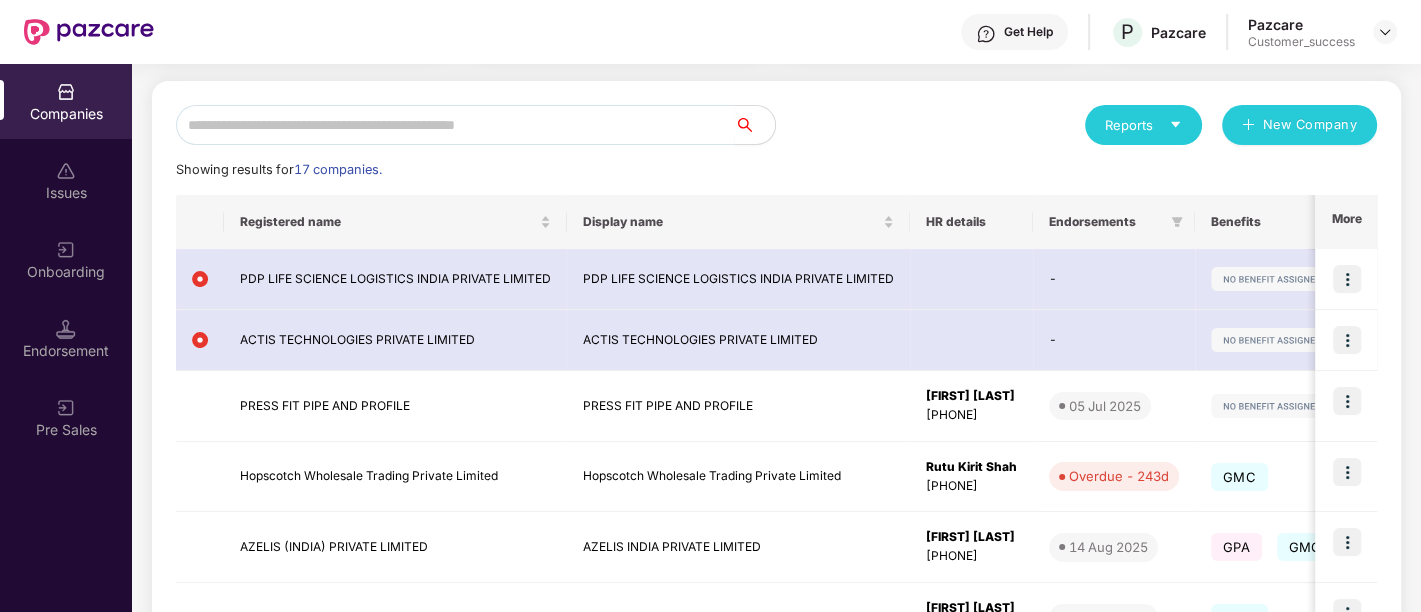 scroll, scrollTop: 304, scrollLeft: 0, axis: vertical 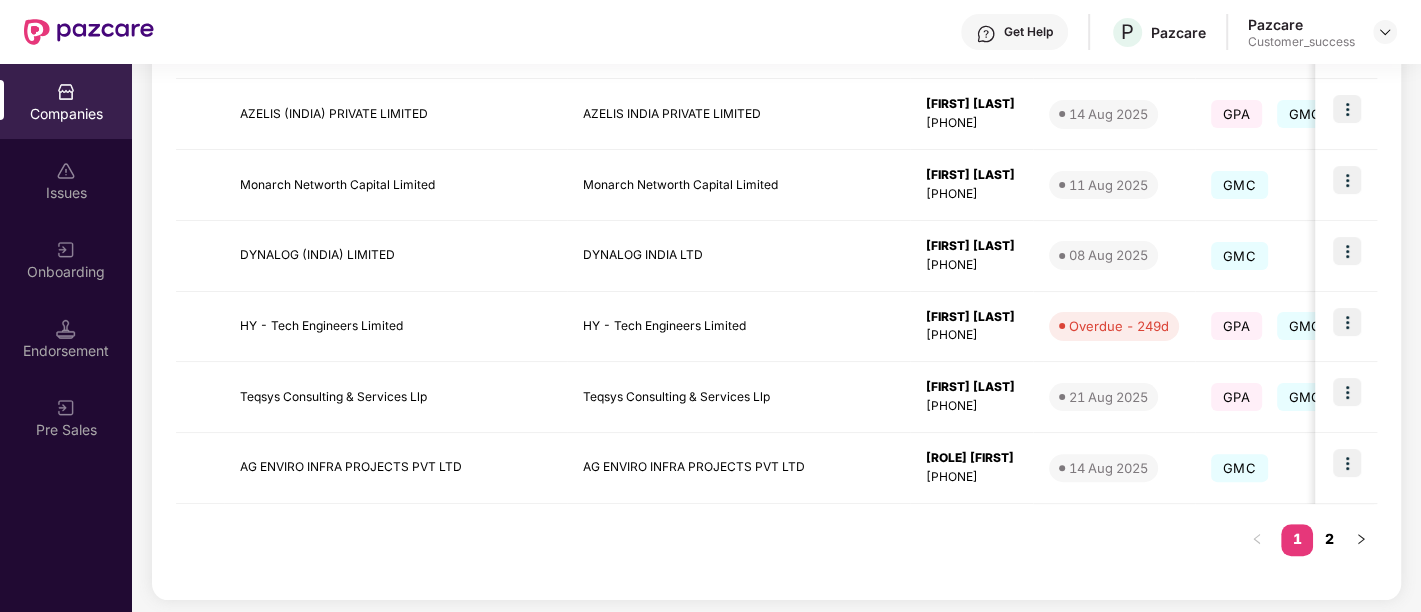click on "2" at bounding box center (1329, 539) 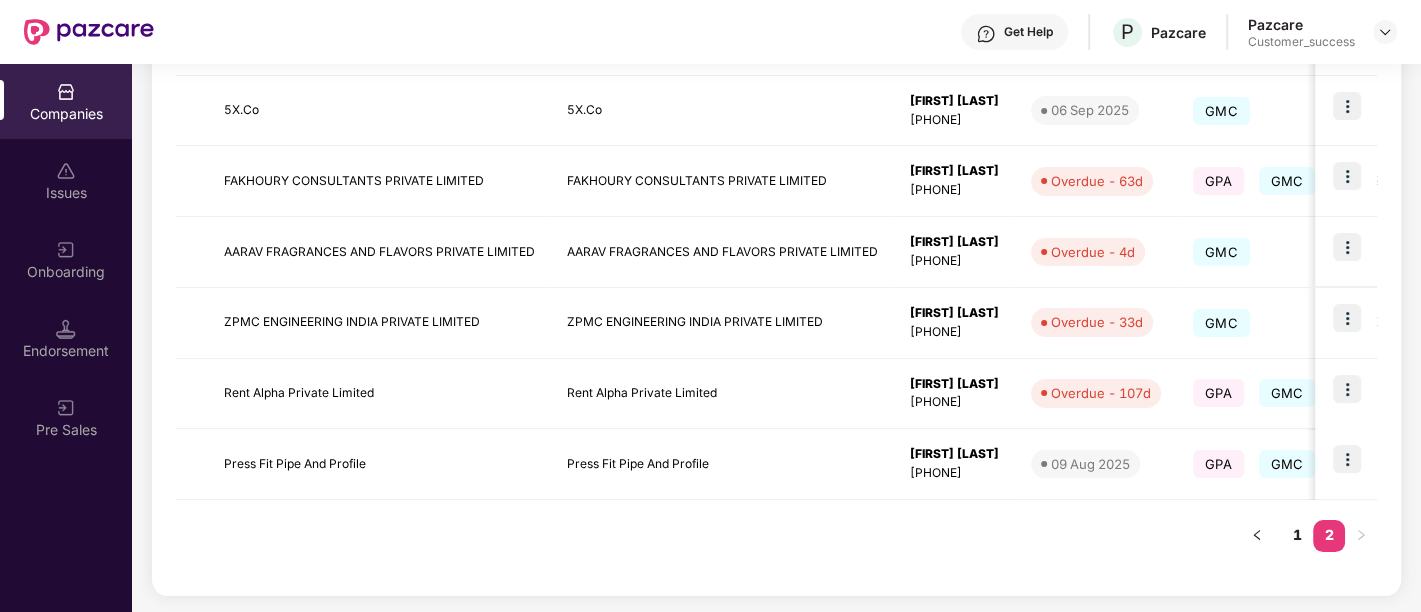 scroll, scrollTop: 438, scrollLeft: 0, axis: vertical 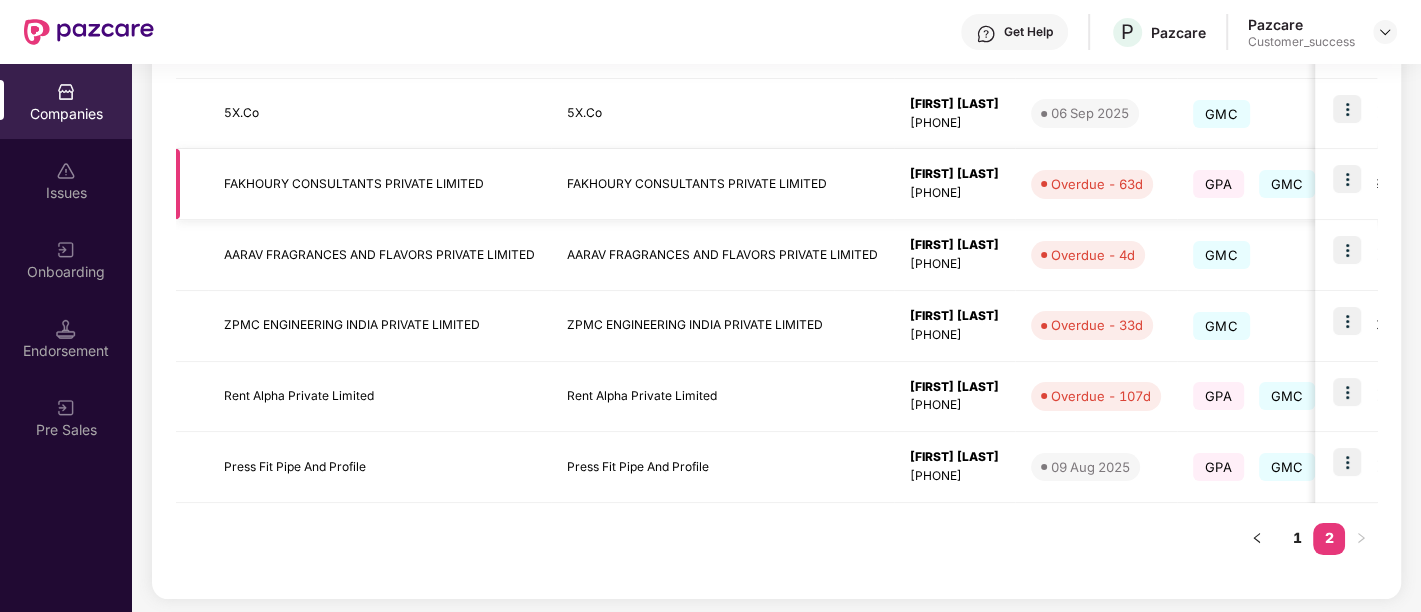 click on "FAKHOURY CONSULTANTS PRIVATE LIMITED" at bounding box center [722, 184] 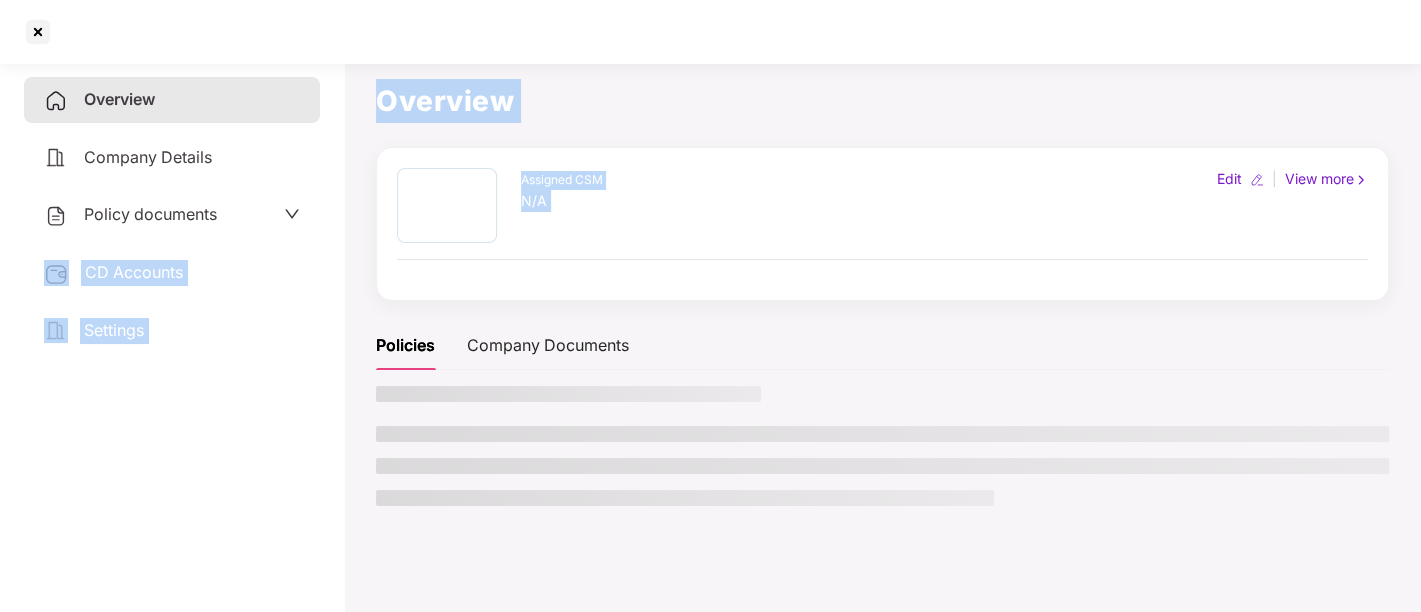 click on "Overview Company Details Policy documents CD Accounts Settings Overview Assigned CSM N/A Edit | View more Policies Company Documents" at bounding box center (710, 361) 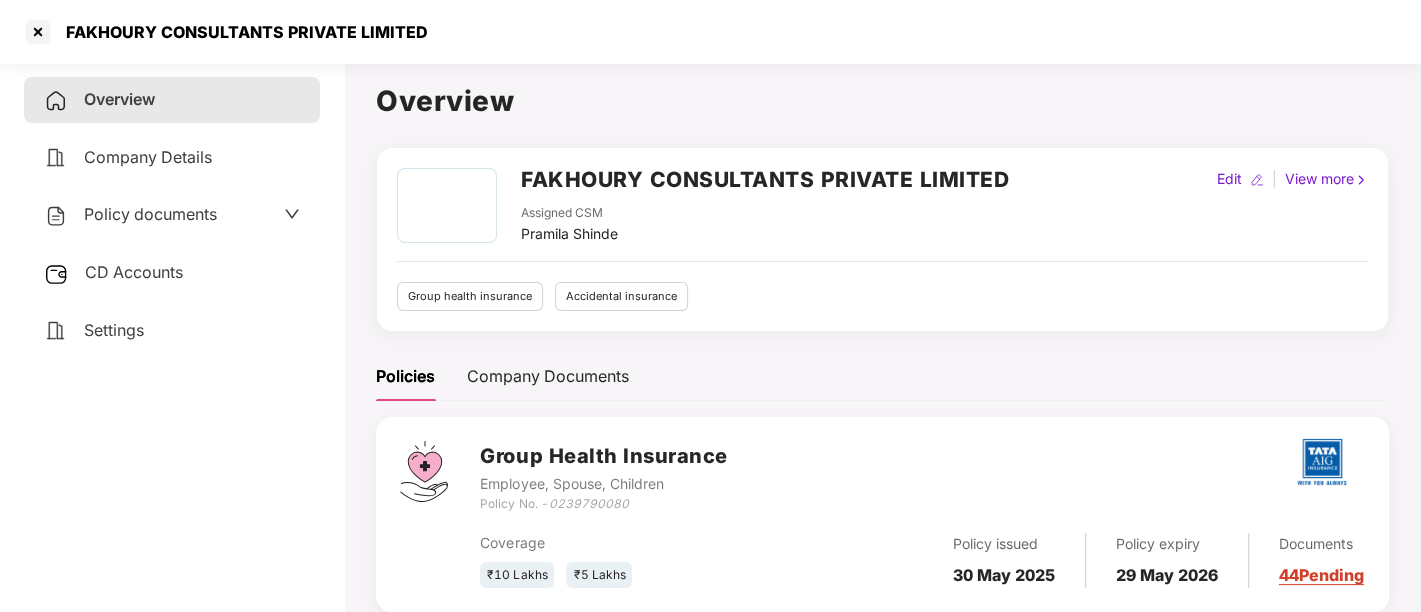 click on "Company Details" at bounding box center [172, 158] 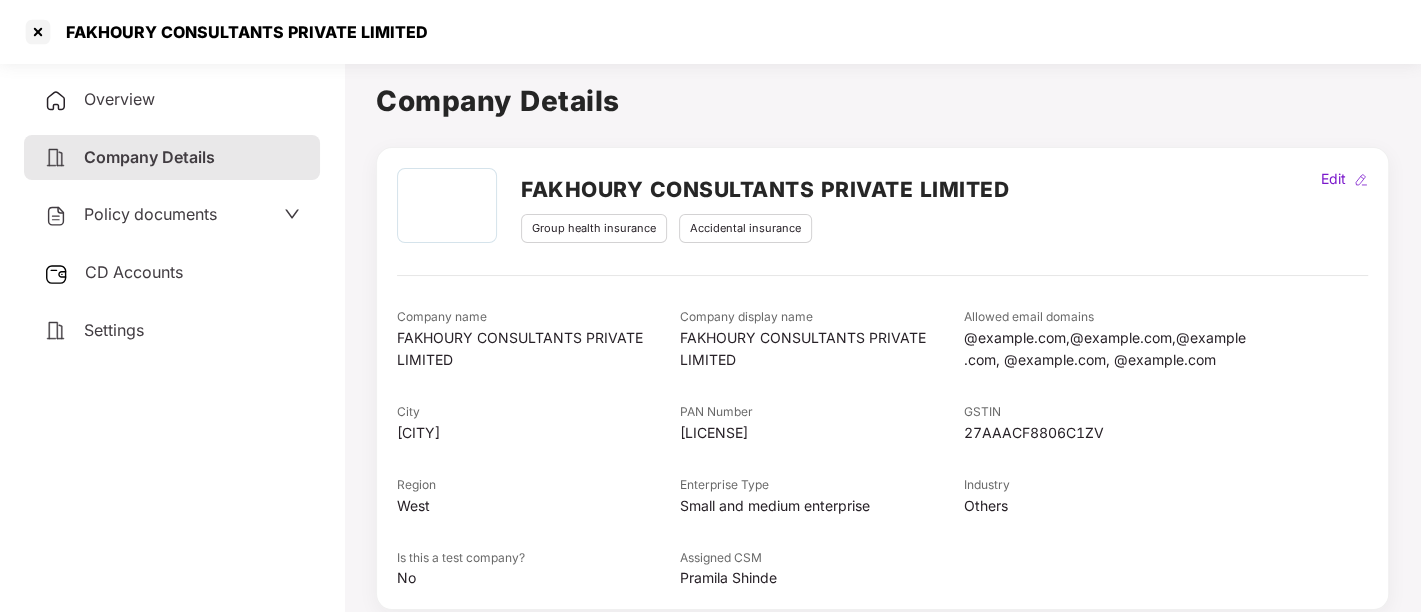 click on "Policy documents" at bounding box center (172, 215) 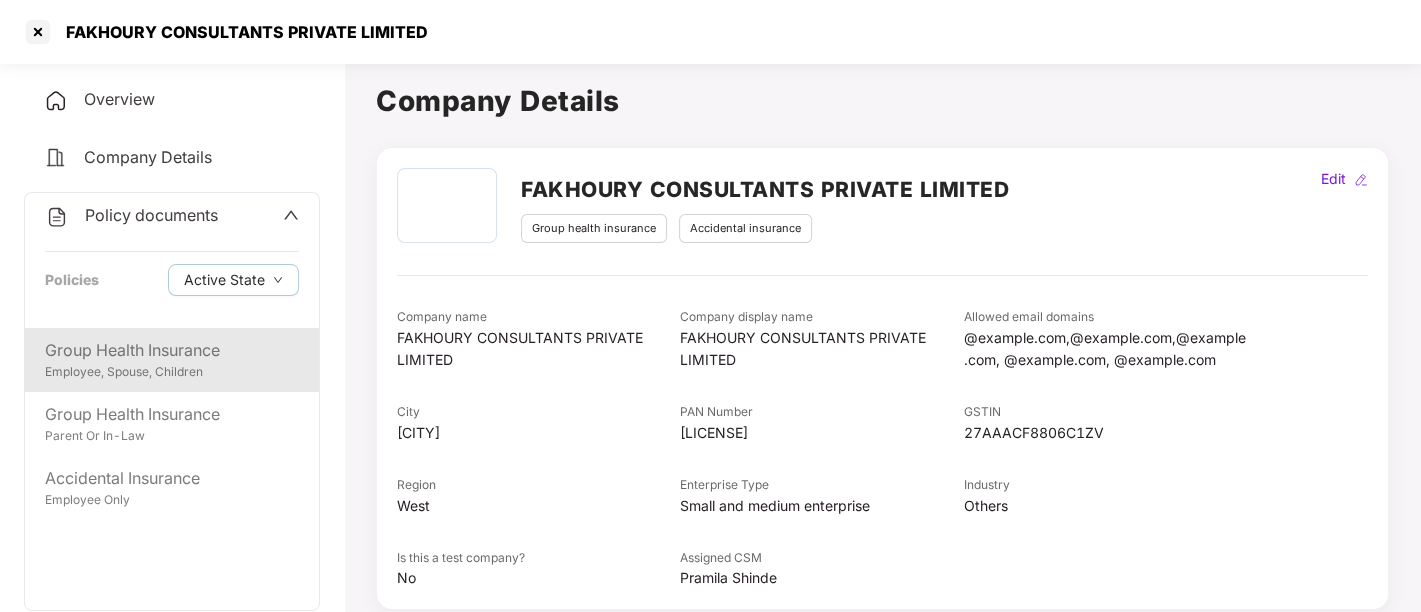 click on "Group Health Insurance" at bounding box center (172, 350) 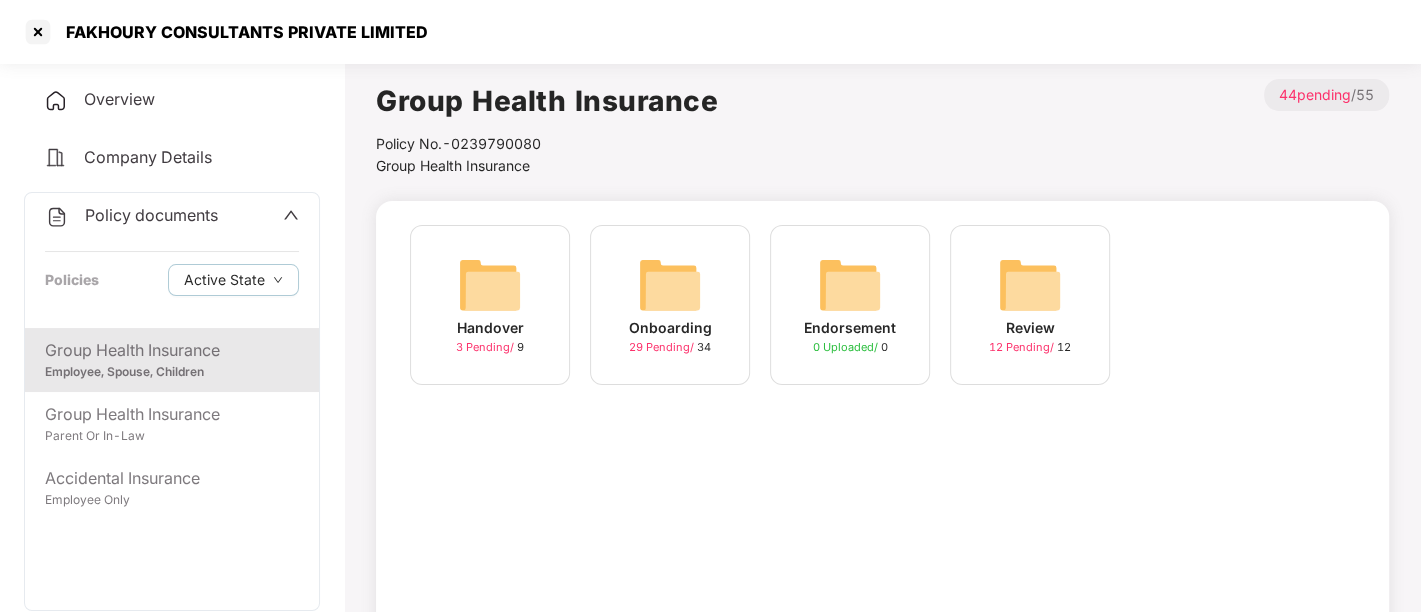 click on "Onboarding 29 Pending  /     34" at bounding box center (670, 305) 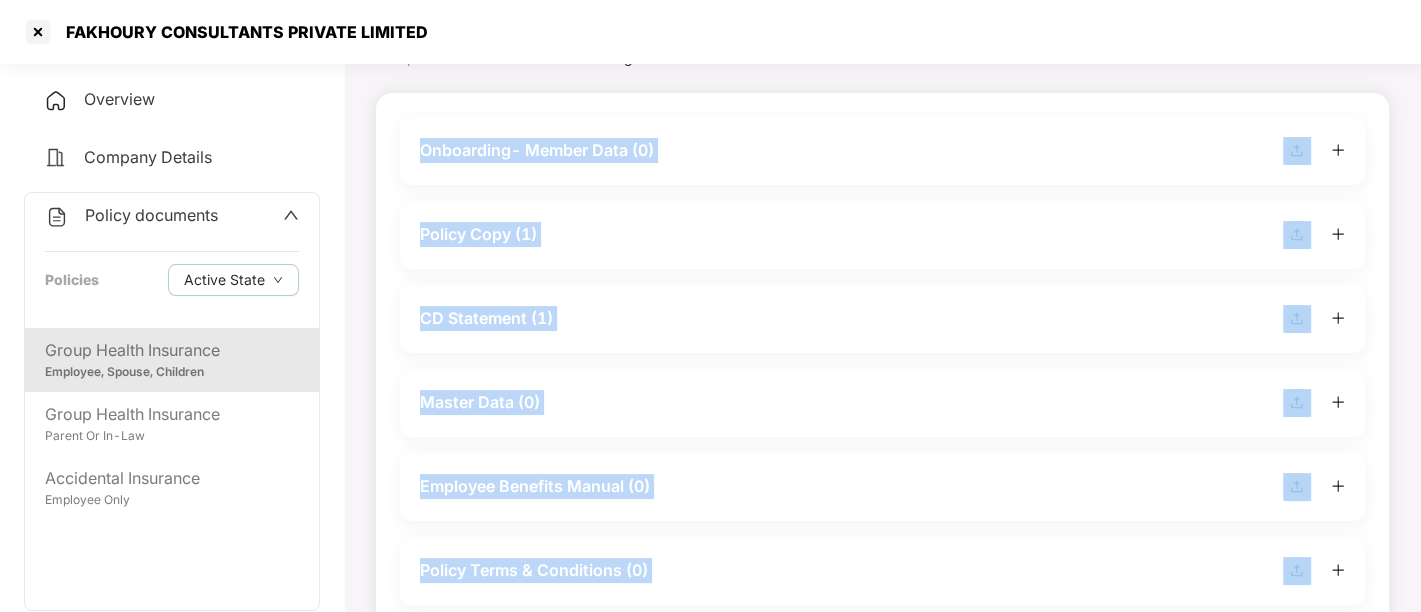 scroll, scrollTop: 122, scrollLeft: 0, axis: vertical 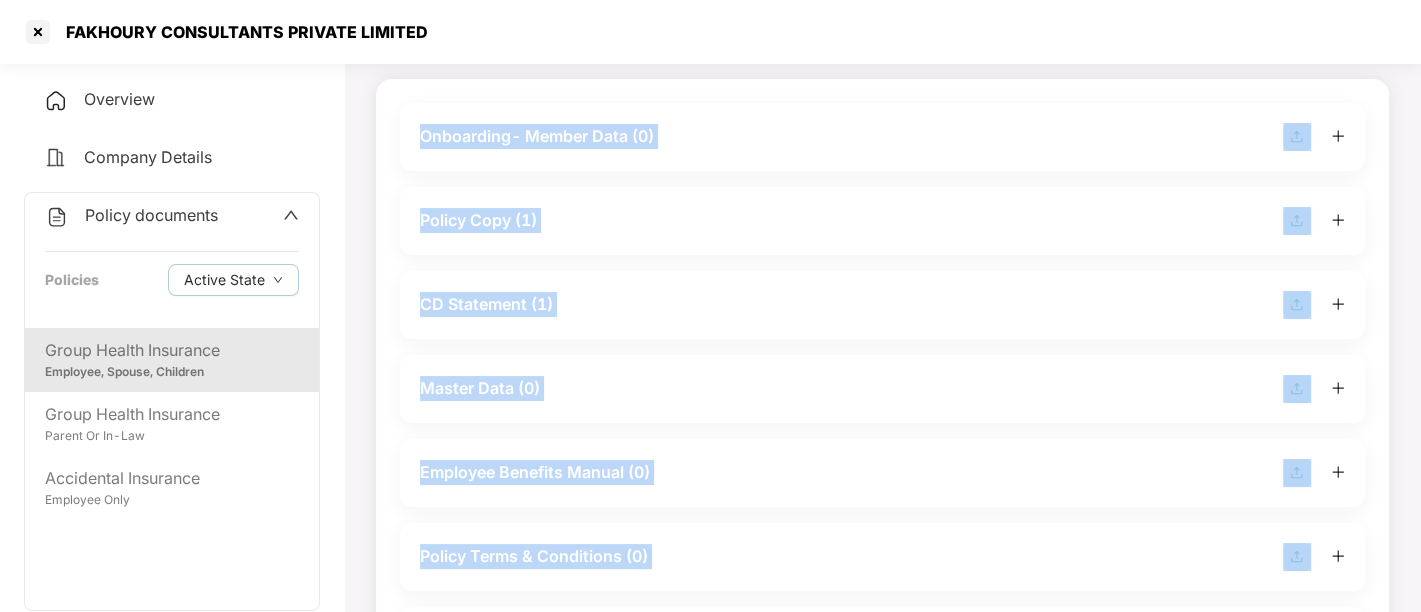 click on "Policy Copy (1)" at bounding box center (882, 221) 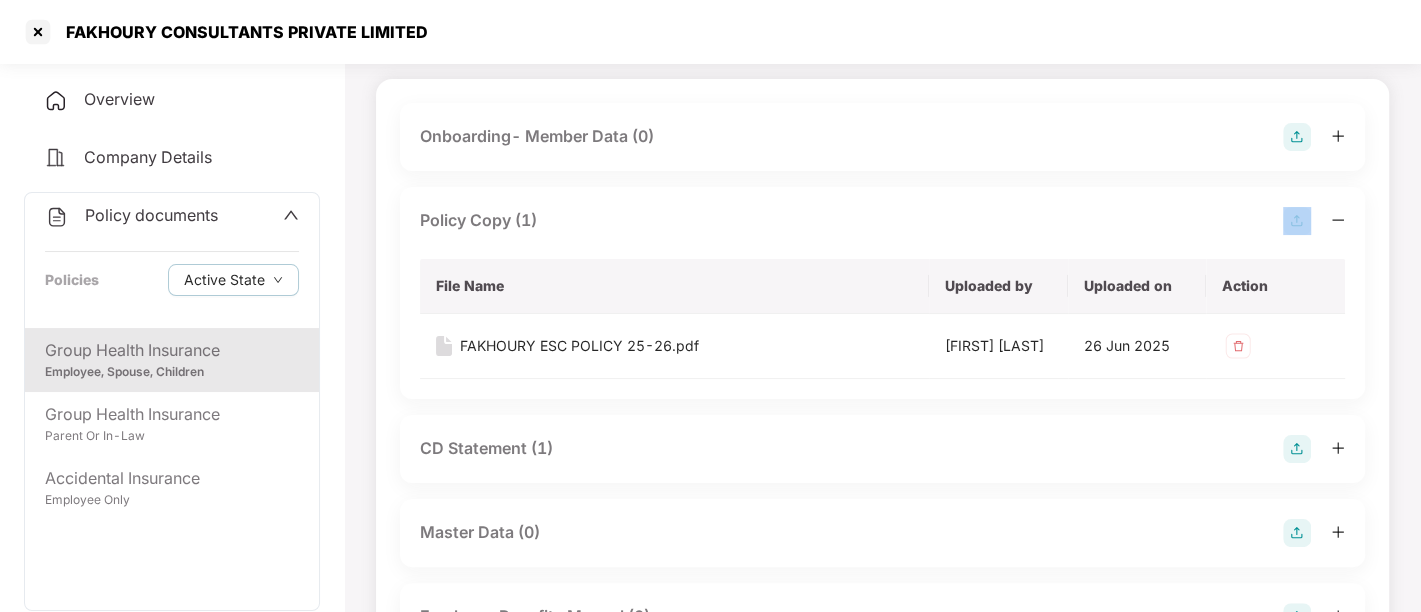 click on "Policy Copy (1)" at bounding box center (882, 221) 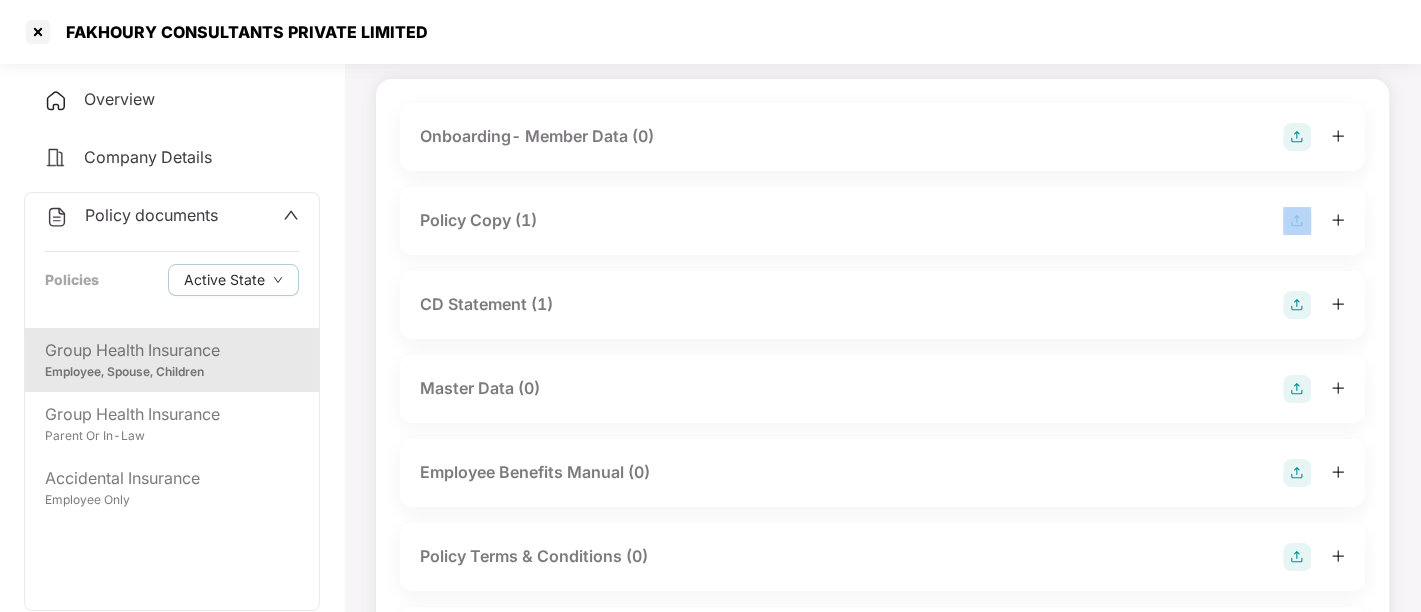 click on "Policy Copy (1)" at bounding box center (882, 221) 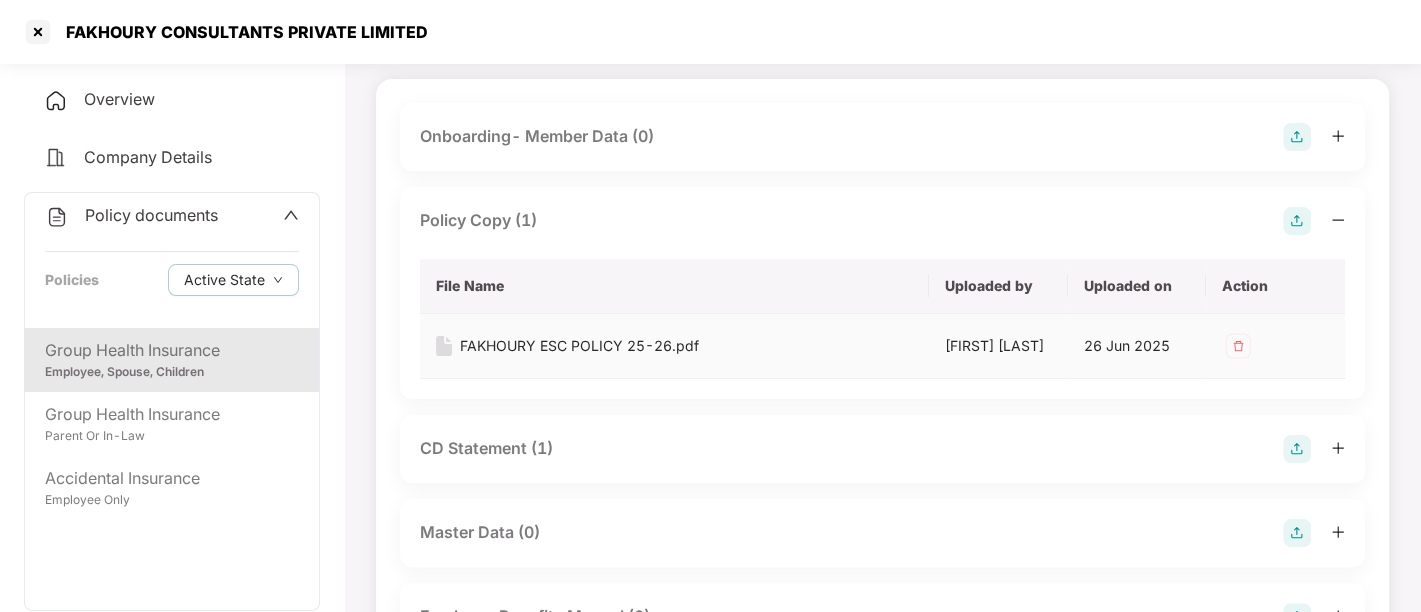 click on "FAKHOURY ESC POLICY 25-26.pdf" at bounding box center (579, 346) 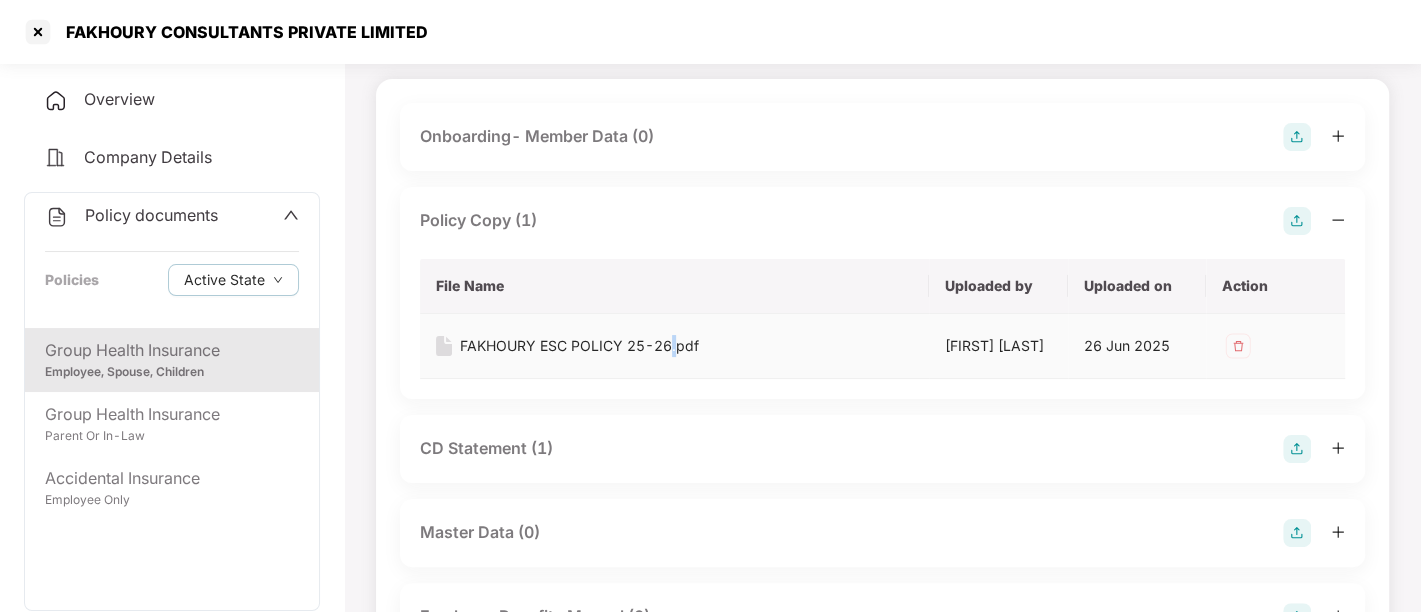 click on "FAKHOURY ESC POLICY 25-26.pdf" at bounding box center [579, 346] 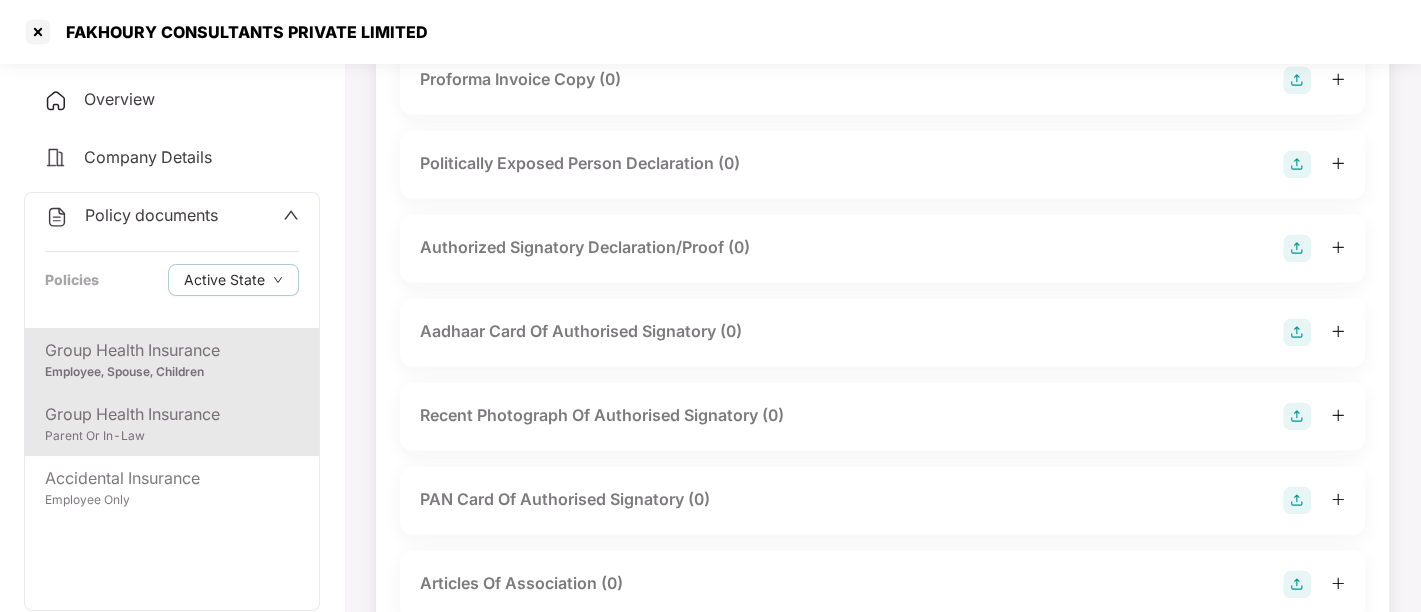 scroll, scrollTop: 2086, scrollLeft: 0, axis: vertical 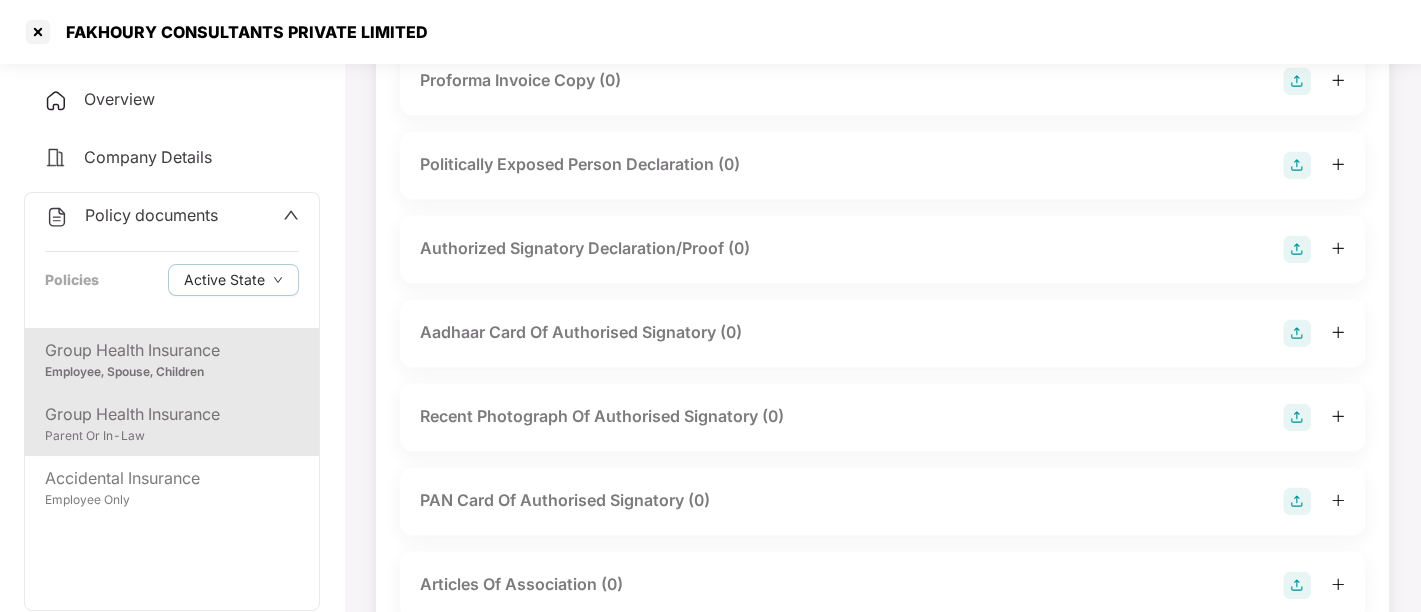 click on "Group Health Insurance" at bounding box center (172, 414) 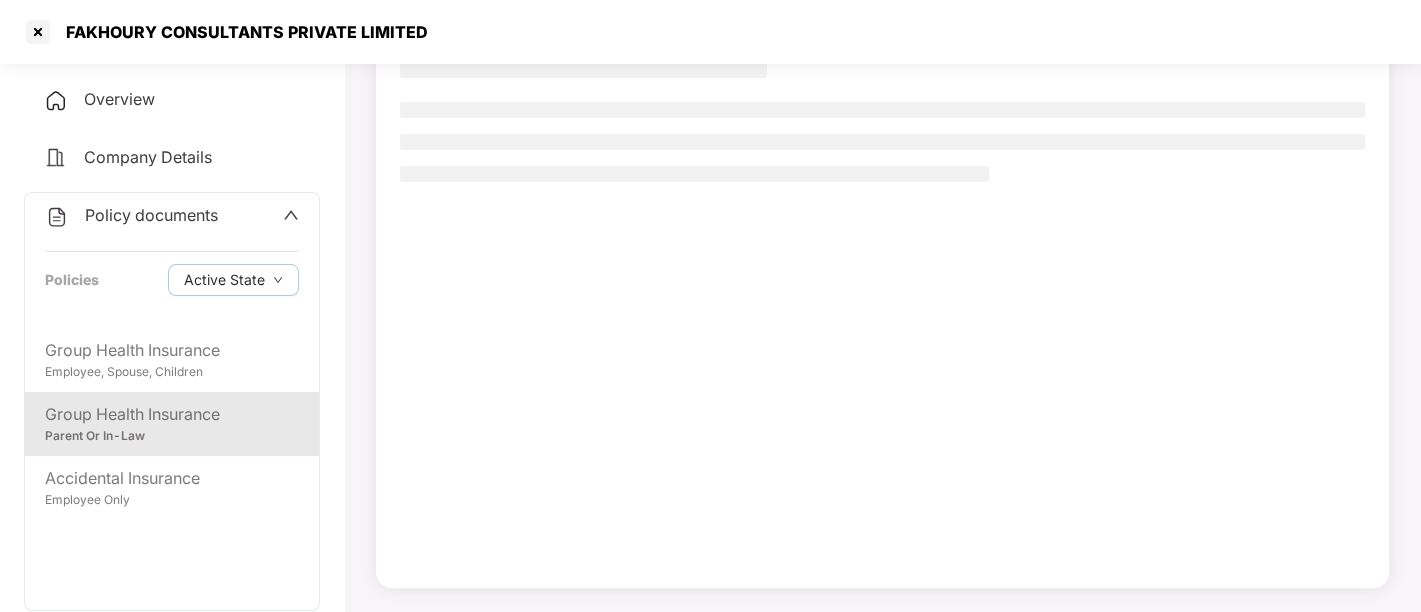 scroll, scrollTop: 162, scrollLeft: 0, axis: vertical 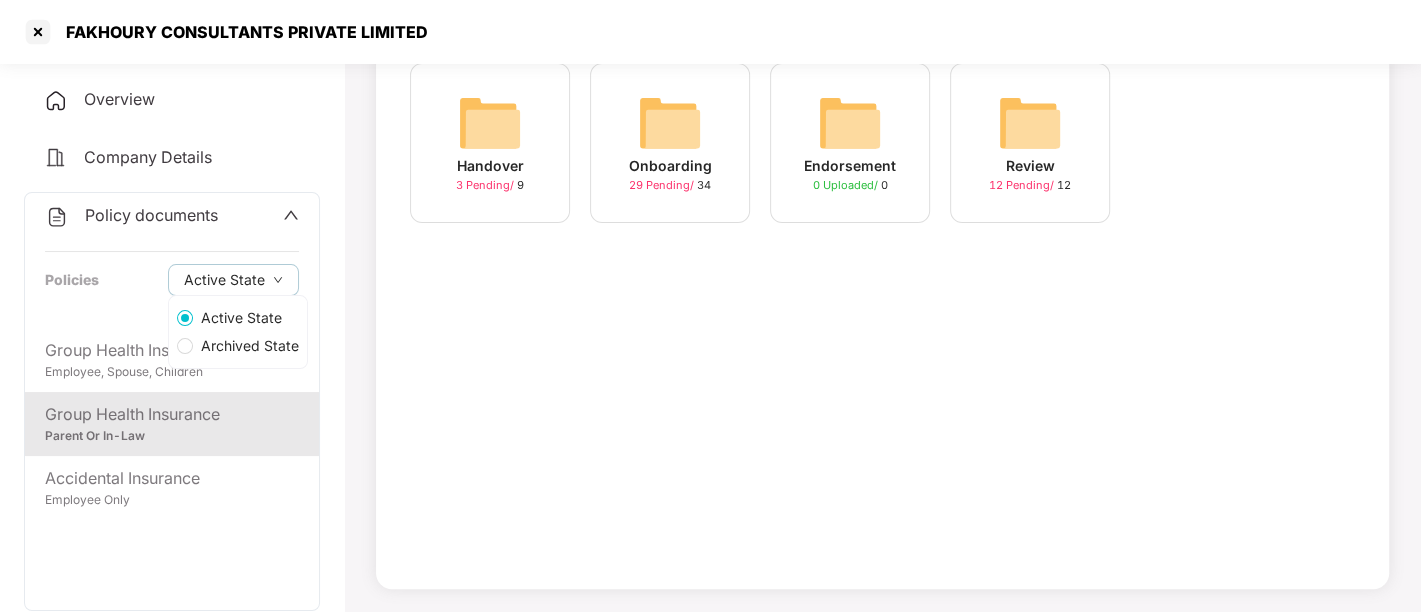 click on "Active State Archived State" at bounding box center (238, 332) 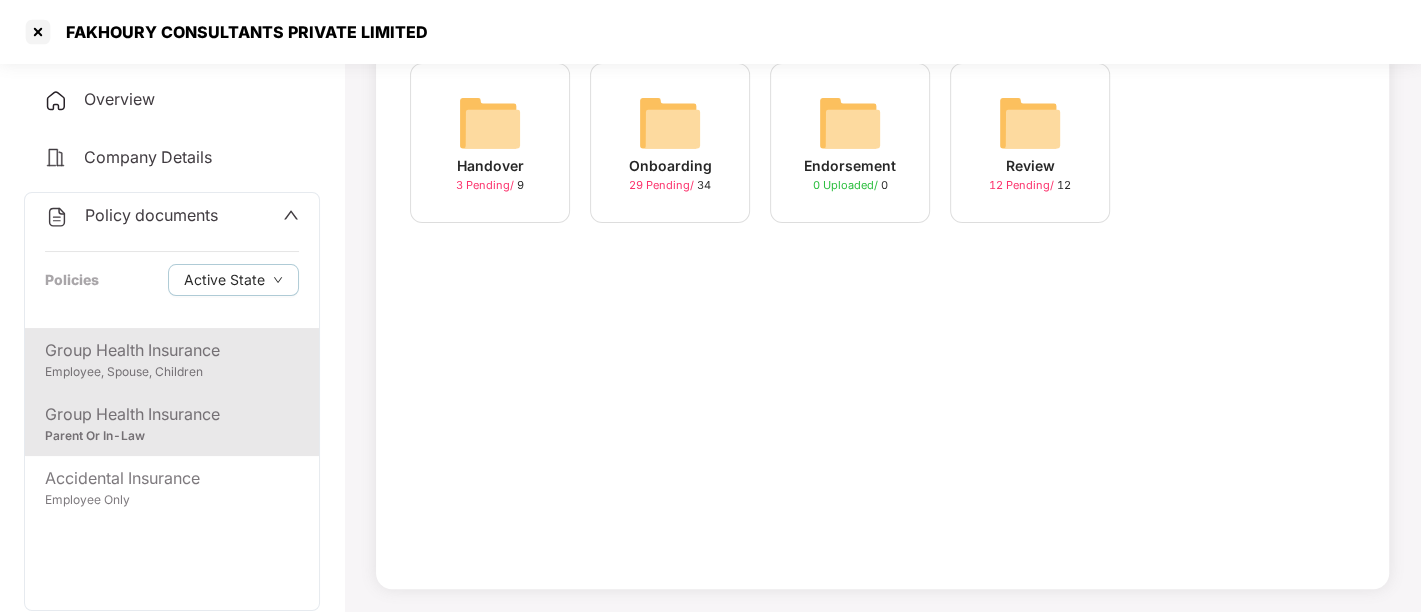 click on "Employee, Spouse, Children" at bounding box center [172, 372] 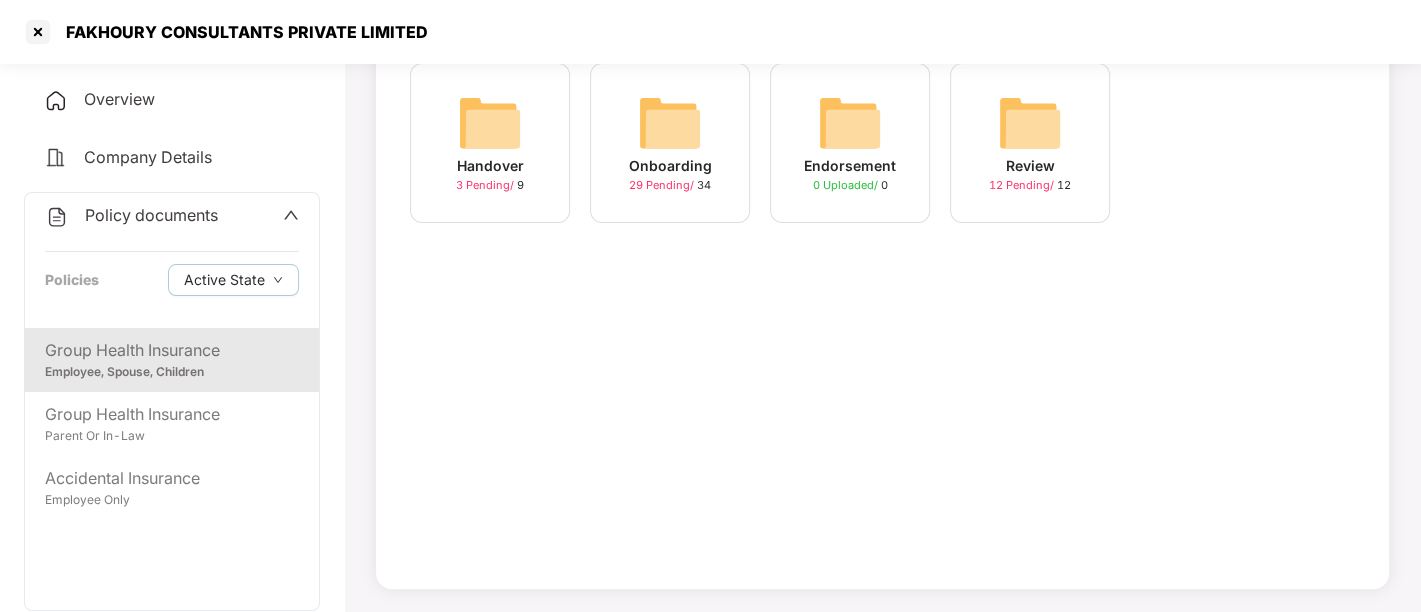 click on "3 Pending  /     9" at bounding box center [490, 185] 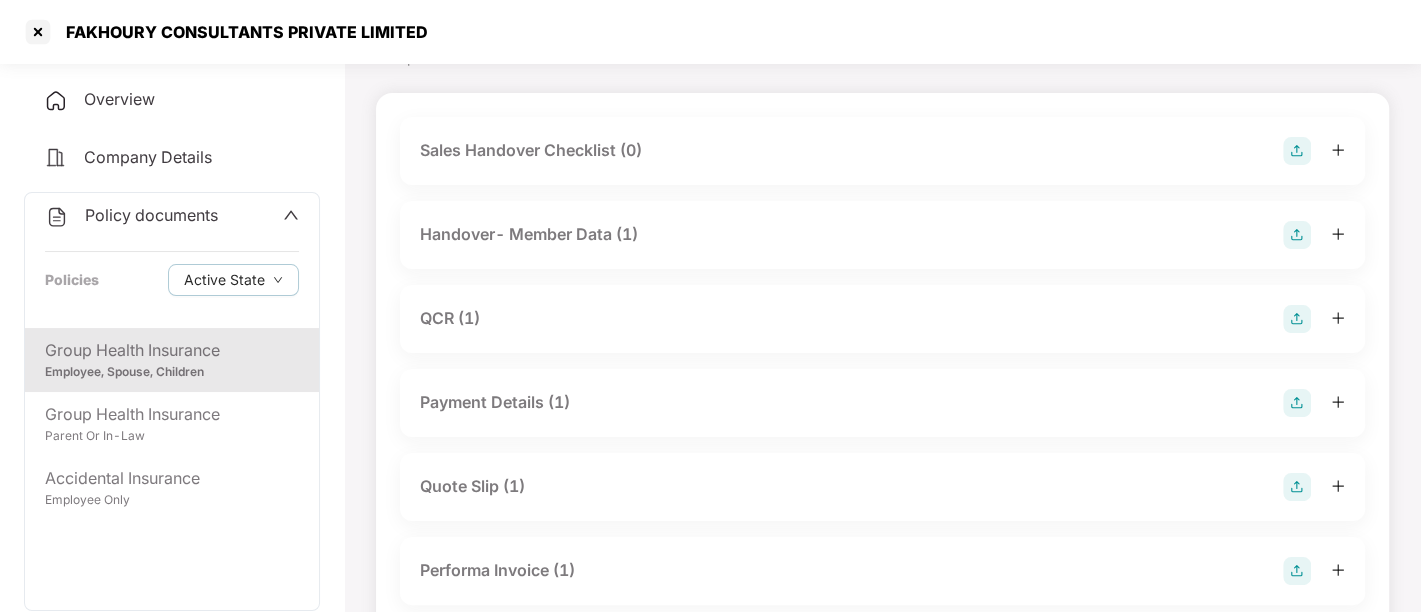 scroll, scrollTop: 130, scrollLeft: 0, axis: vertical 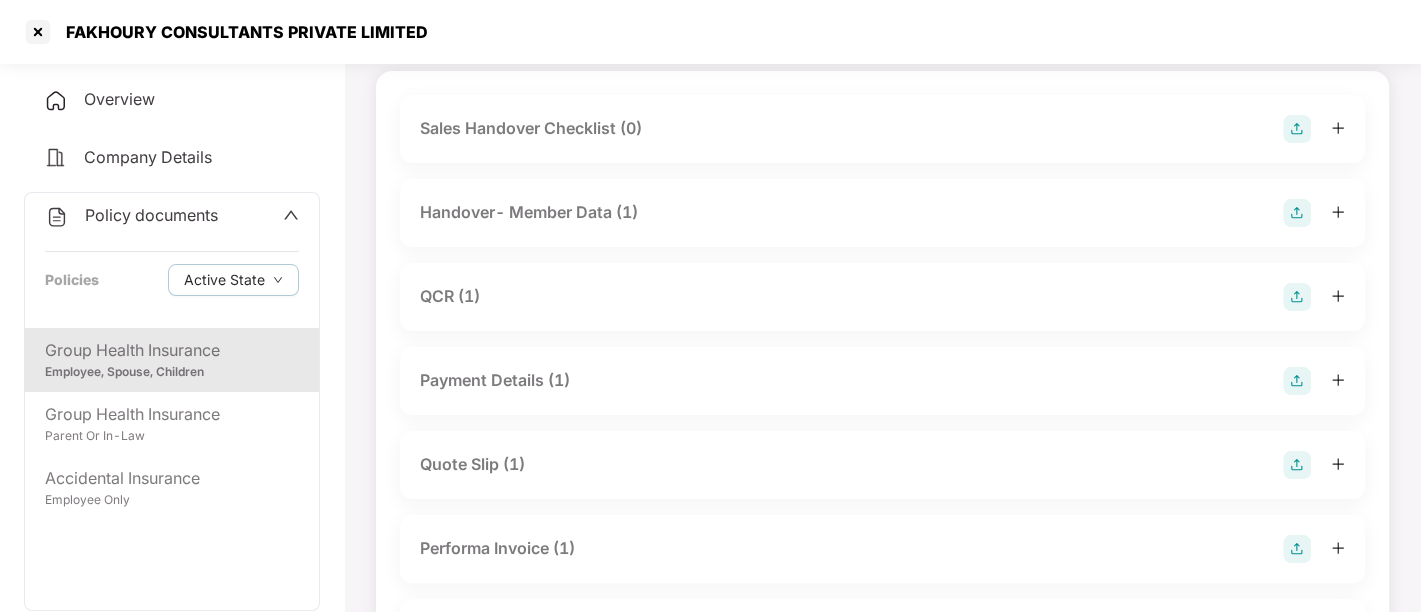 click on "QCR (1)" at bounding box center [882, 297] 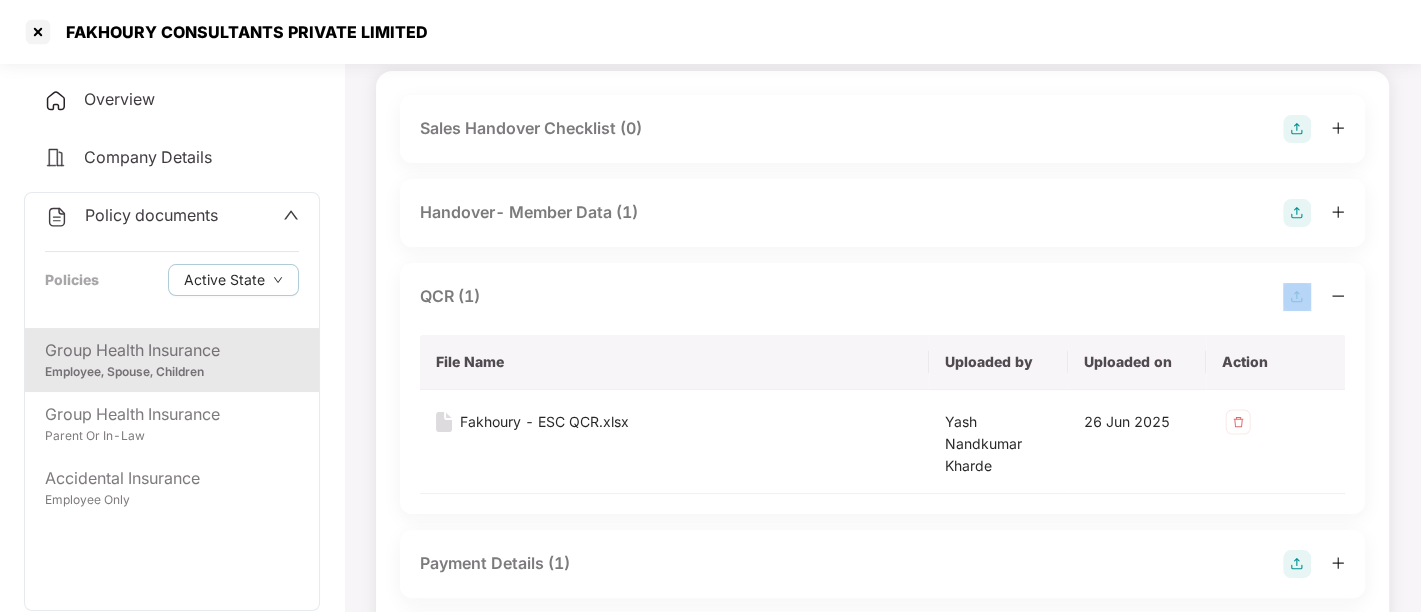 click on "QCR (1)" at bounding box center [882, 297] 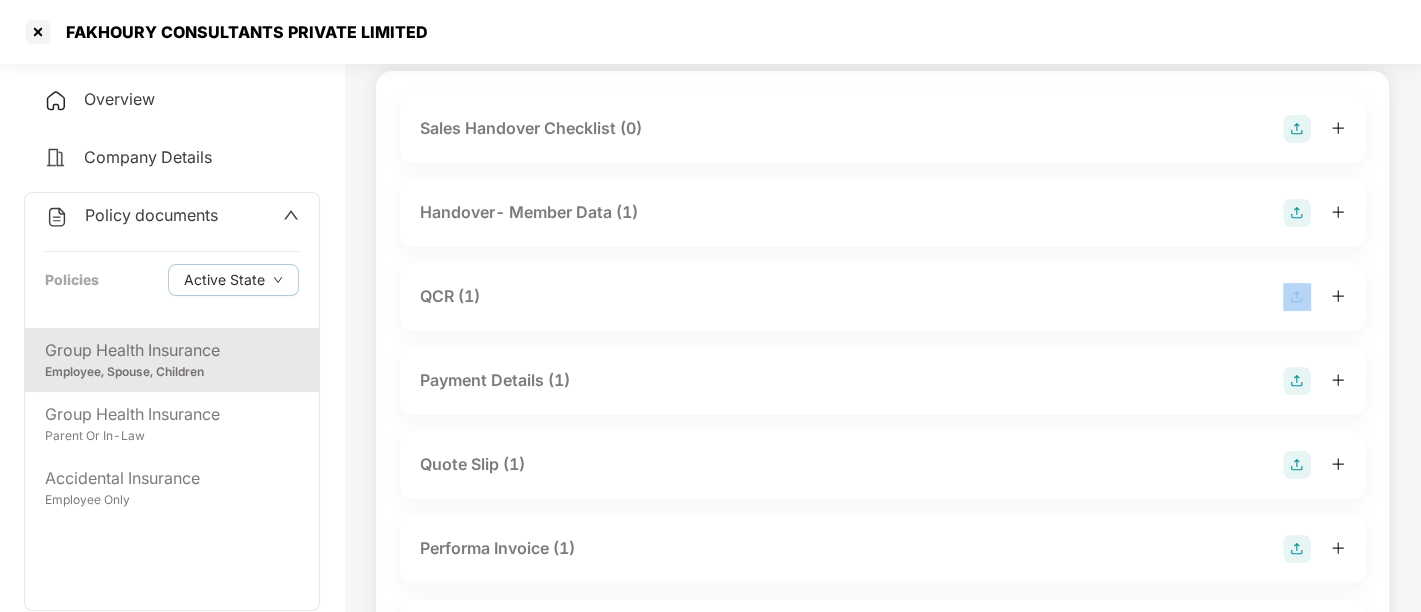 click on "QCR (1)" at bounding box center (882, 297) 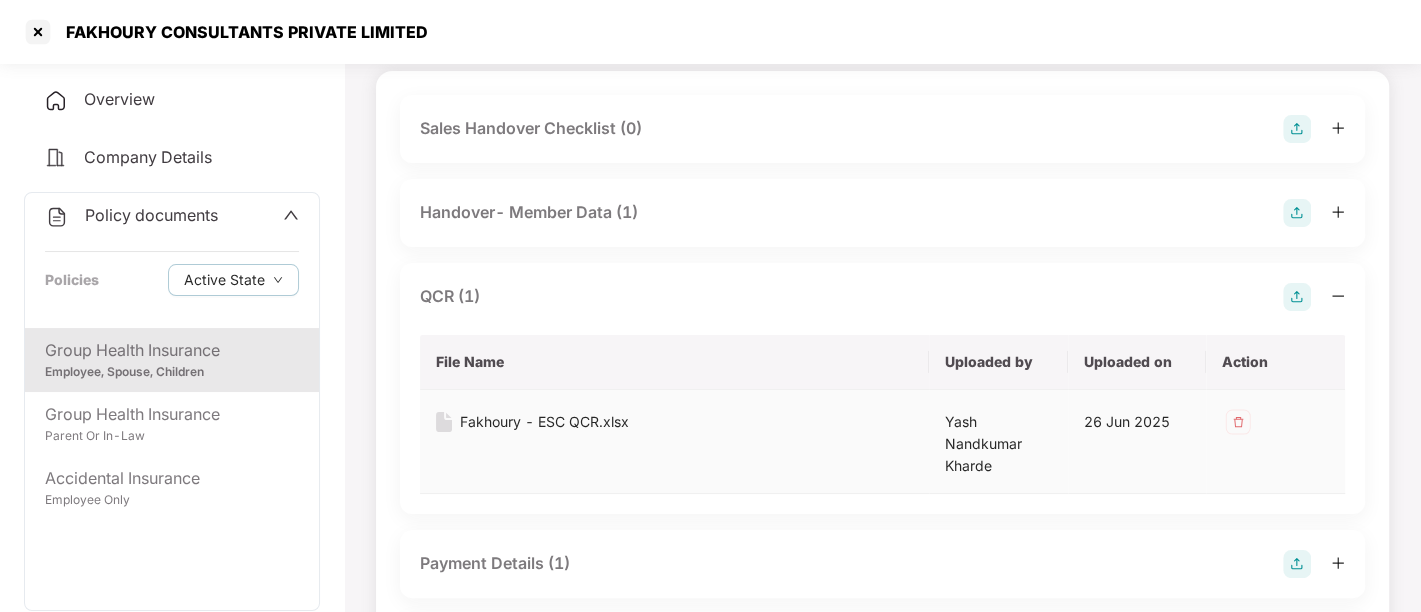 click on "Fakhoury - ESC QCR.xlsx" at bounding box center [544, 422] 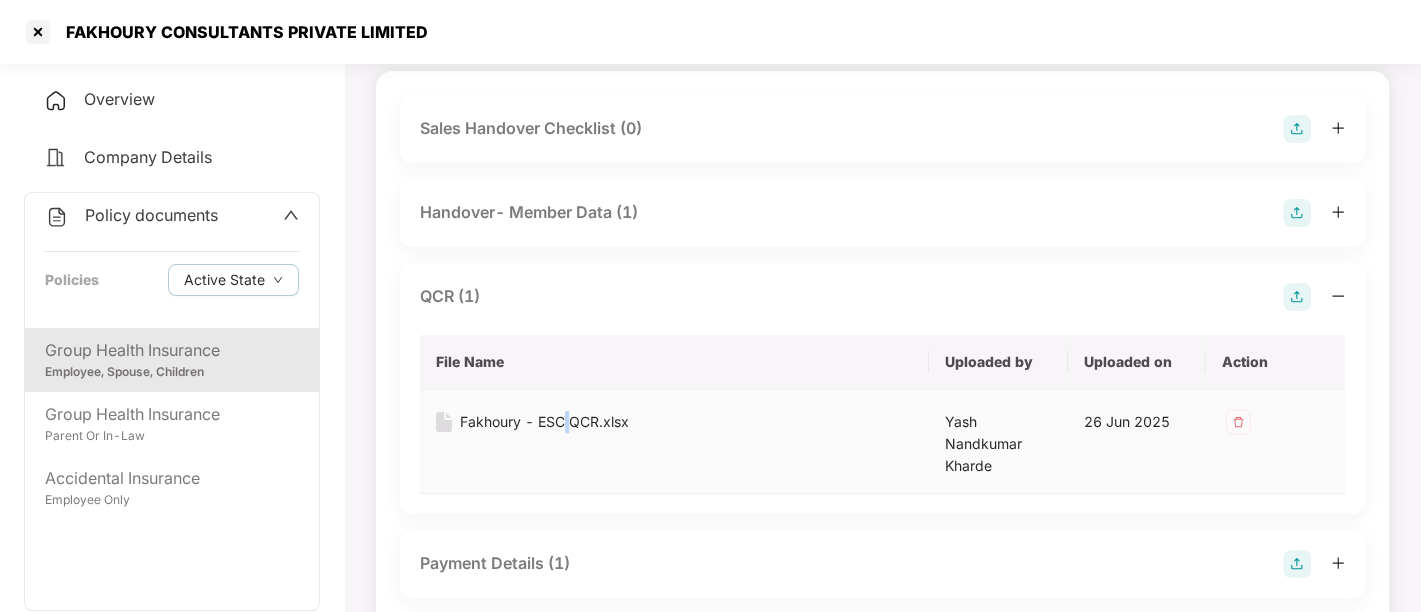 click on "Fakhoury - ESC QCR.xlsx" at bounding box center (544, 422) 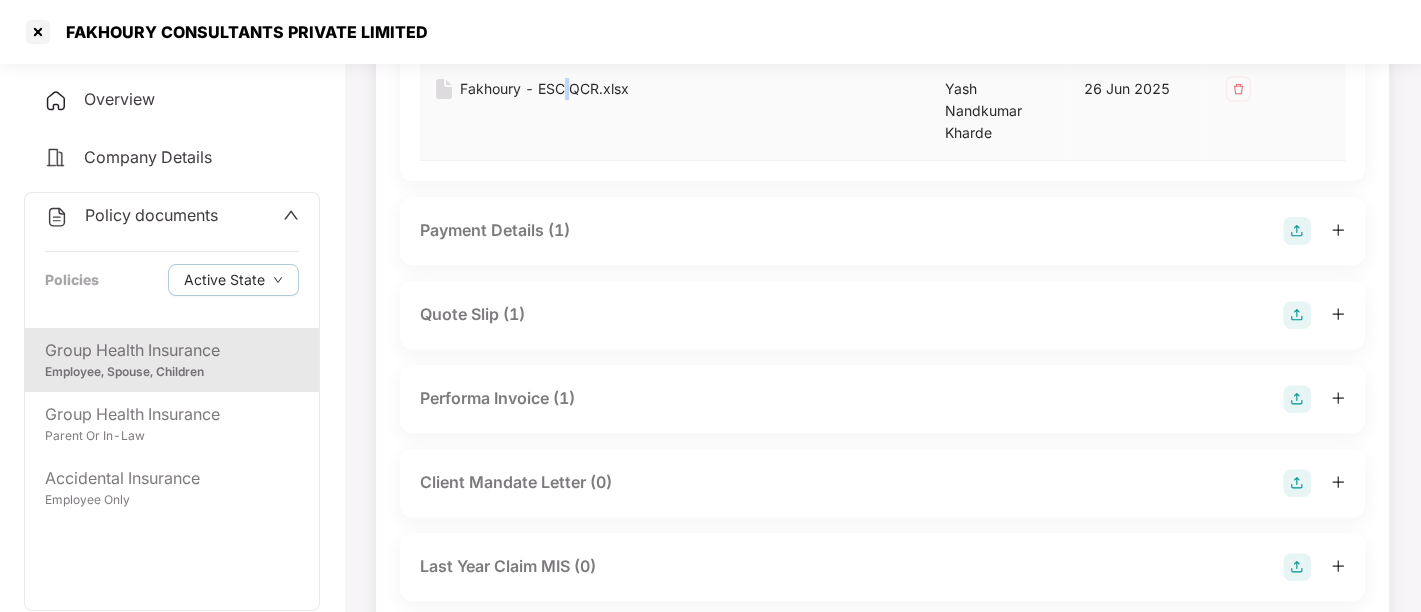 scroll, scrollTop: 477, scrollLeft: 0, axis: vertical 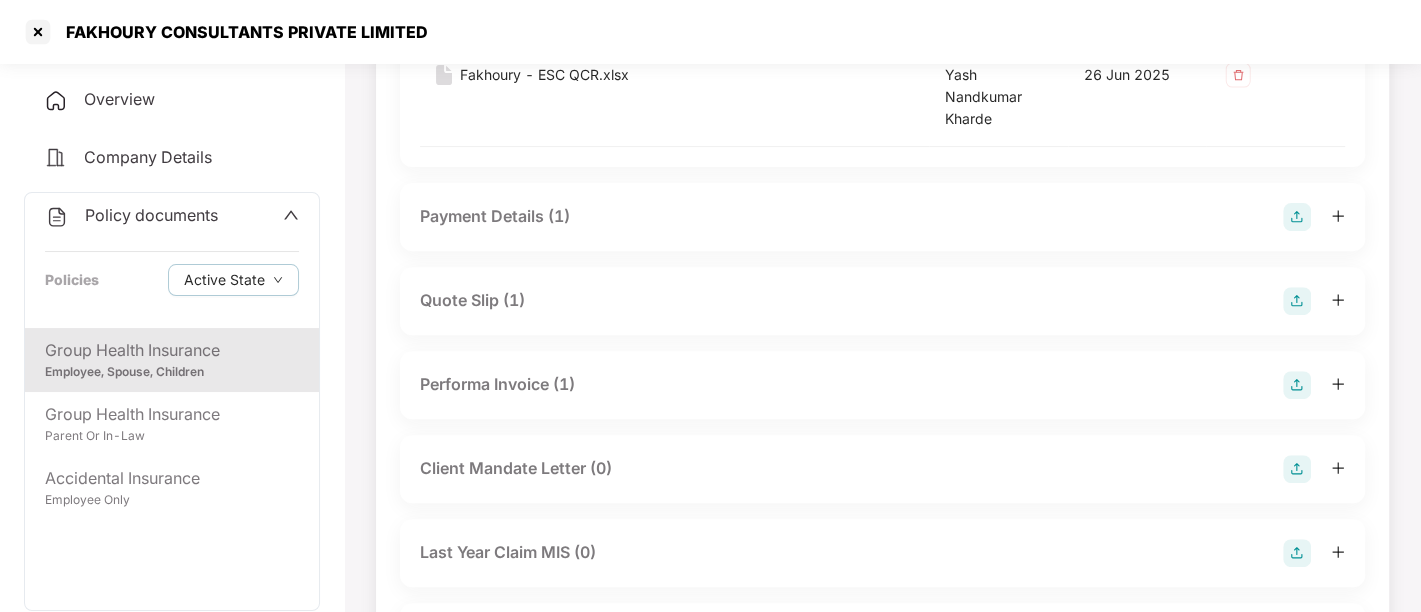 click on "Quote Slip (1)" at bounding box center (472, 300) 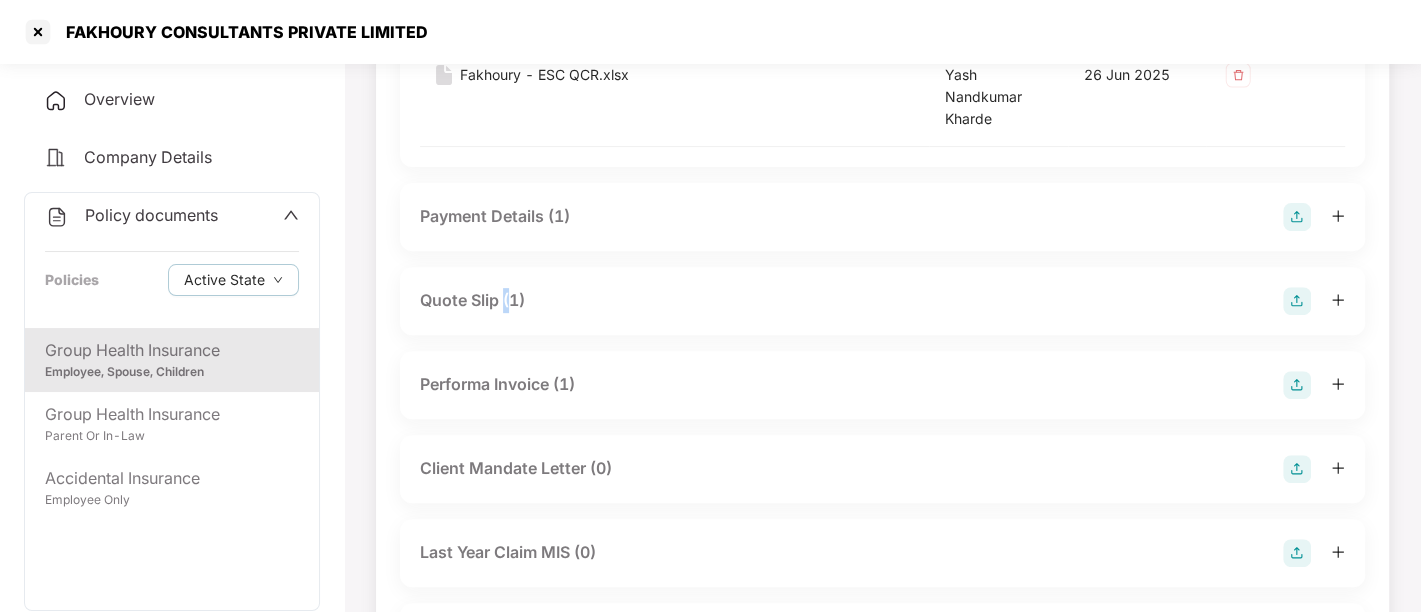 click on "Quote Slip (1)" at bounding box center [472, 300] 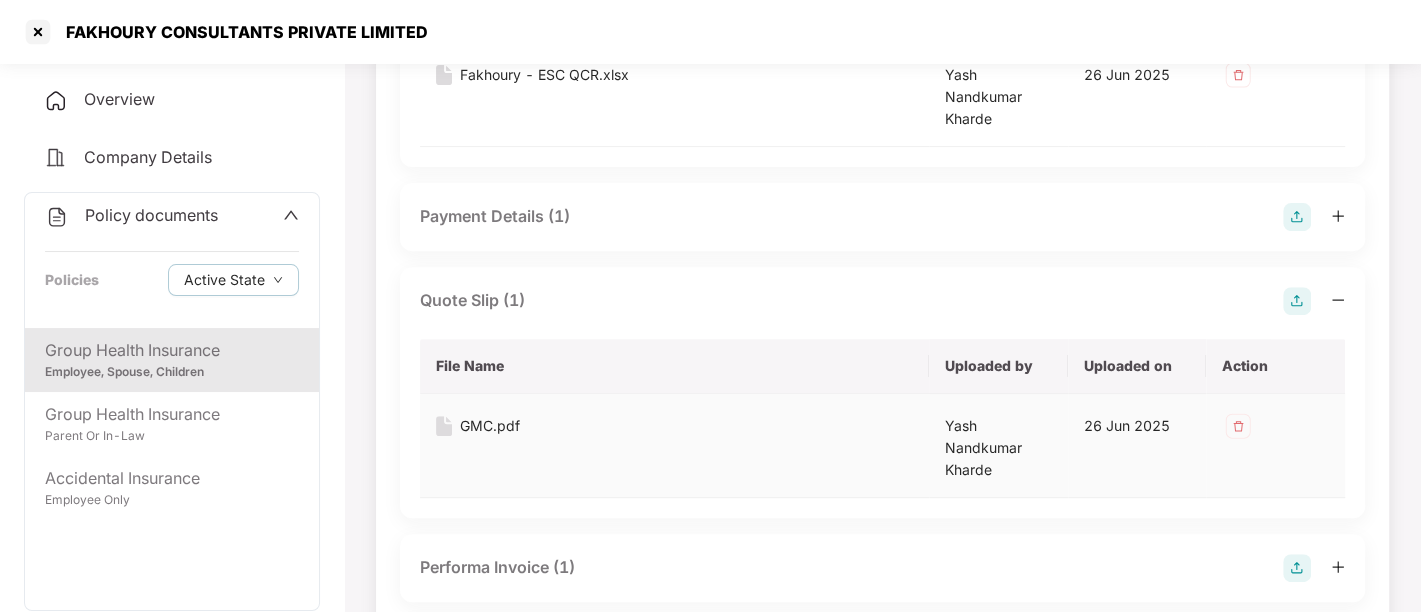 click on "GMC.pdf" at bounding box center (490, 426) 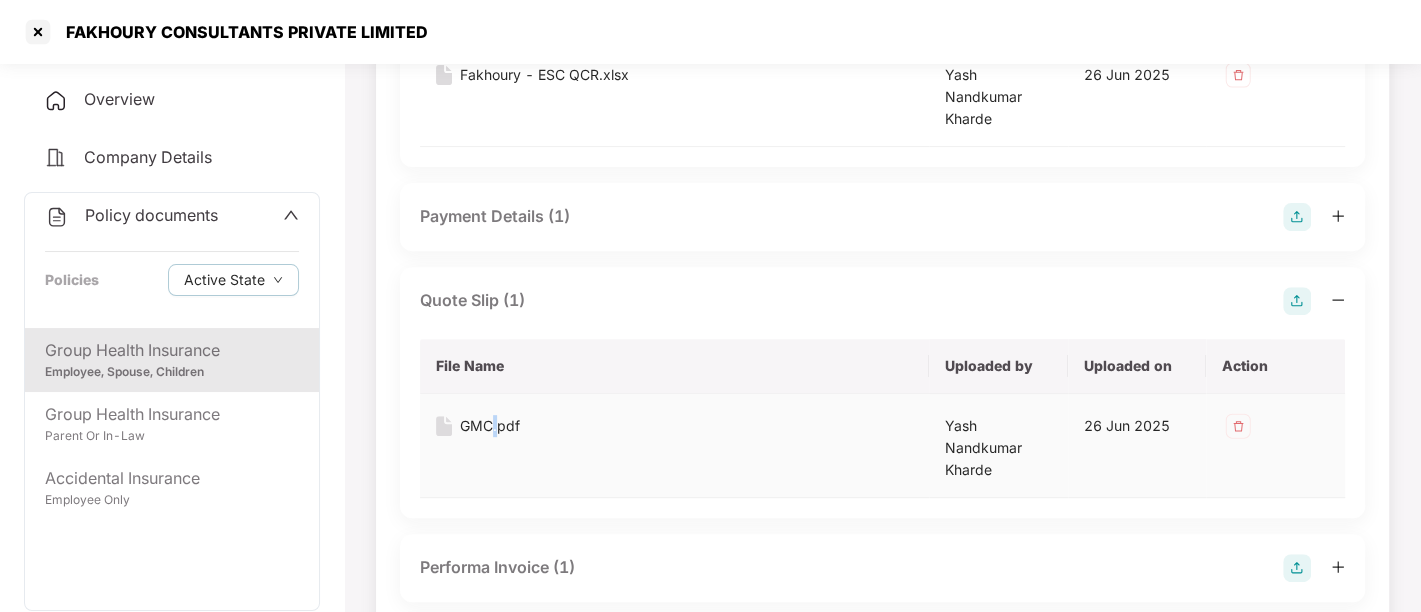 click on "GMC.pdf" at bounding box center [490, 426] 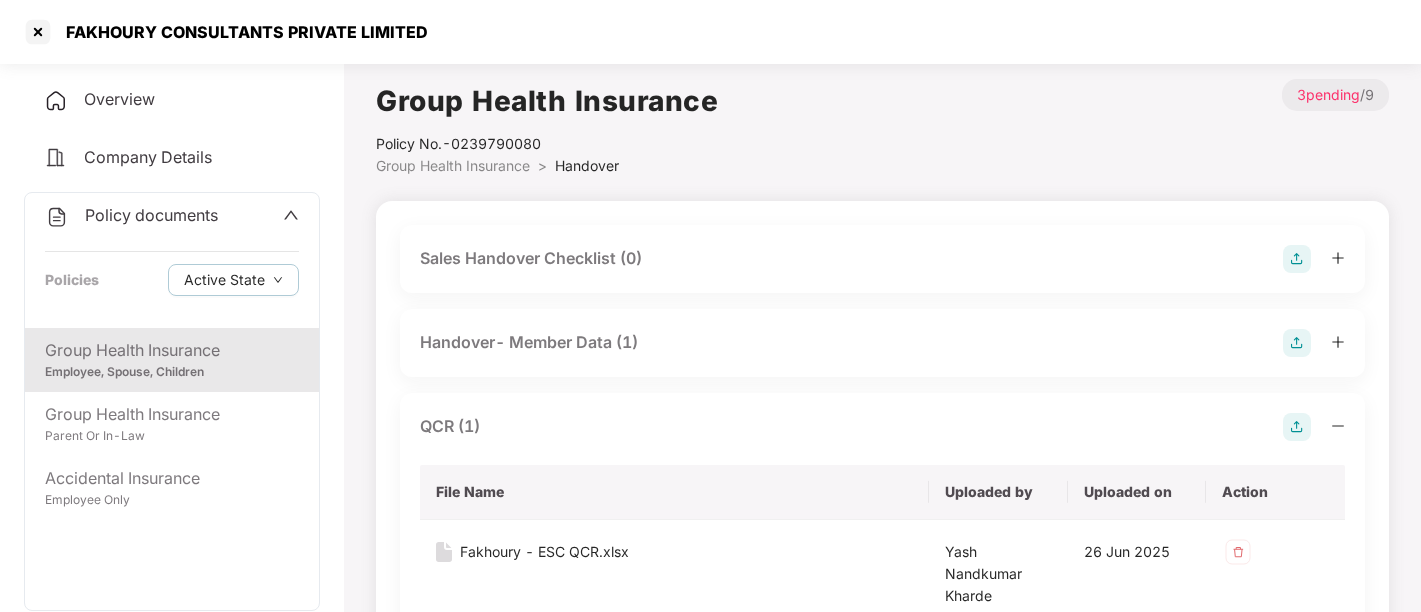 scroll, scrollTop: 477, scrollLeft: 0, axis: vertical 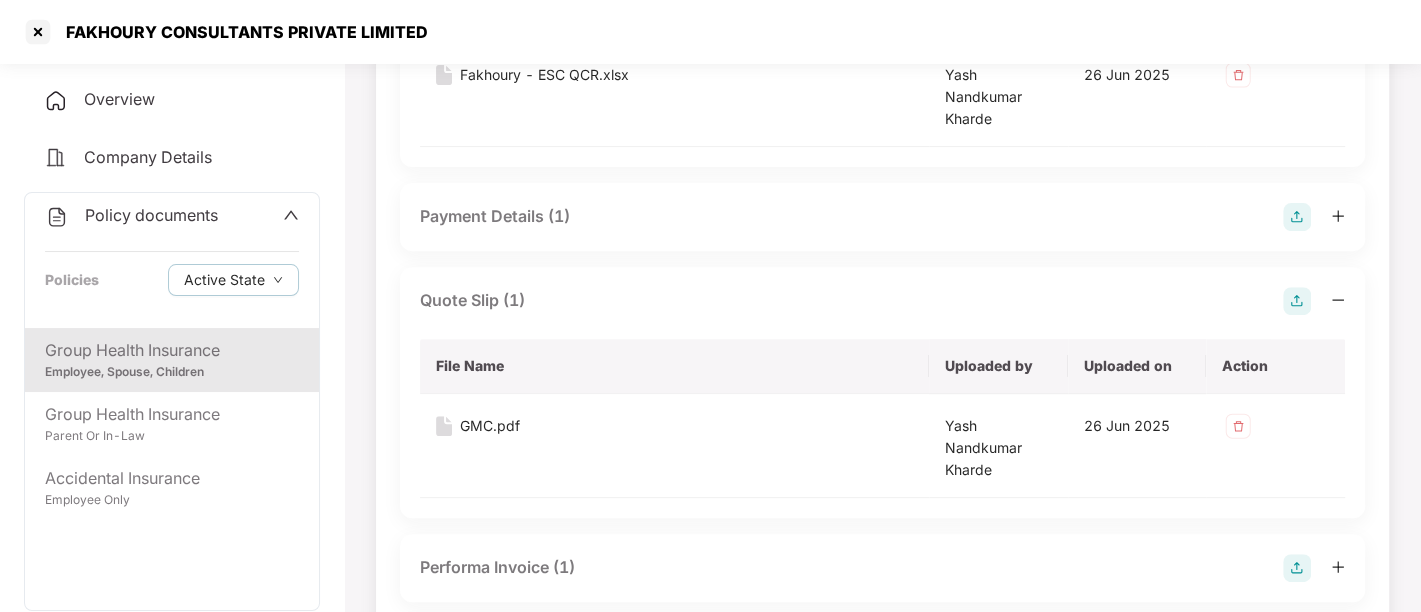 click on "Payment Details (1)" at bounding box center (495, 216) 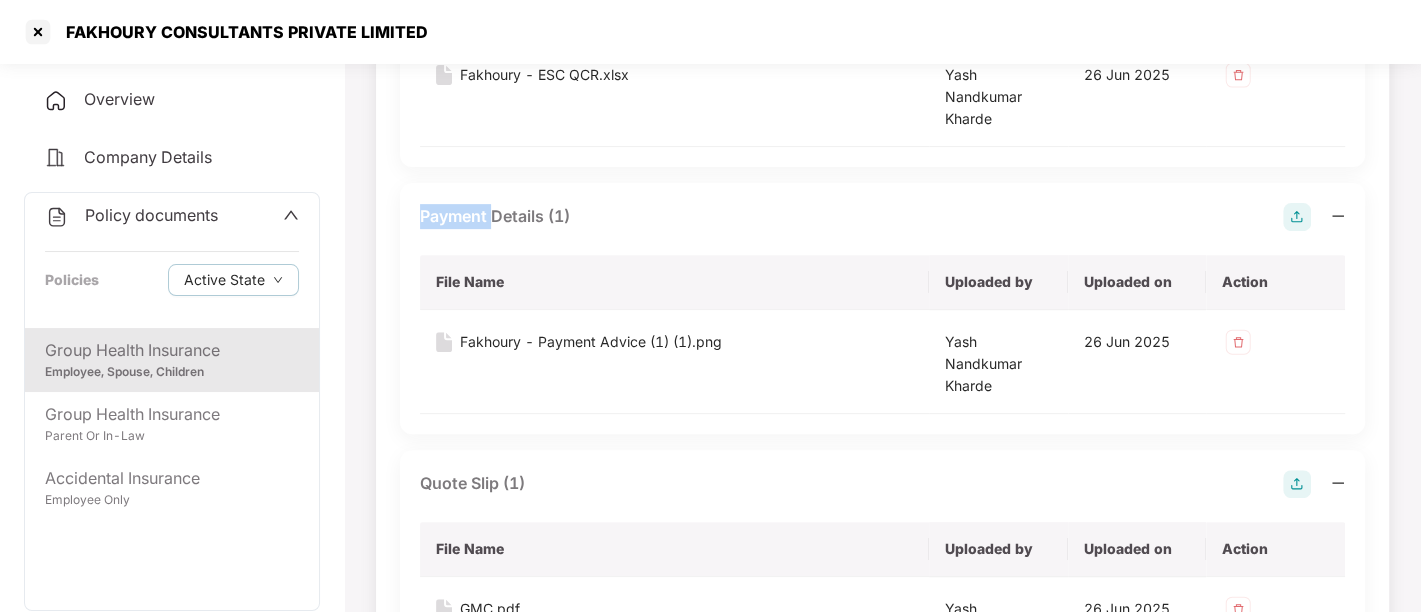 click on "Payment Details (1)" at bounding box center [495, 216] 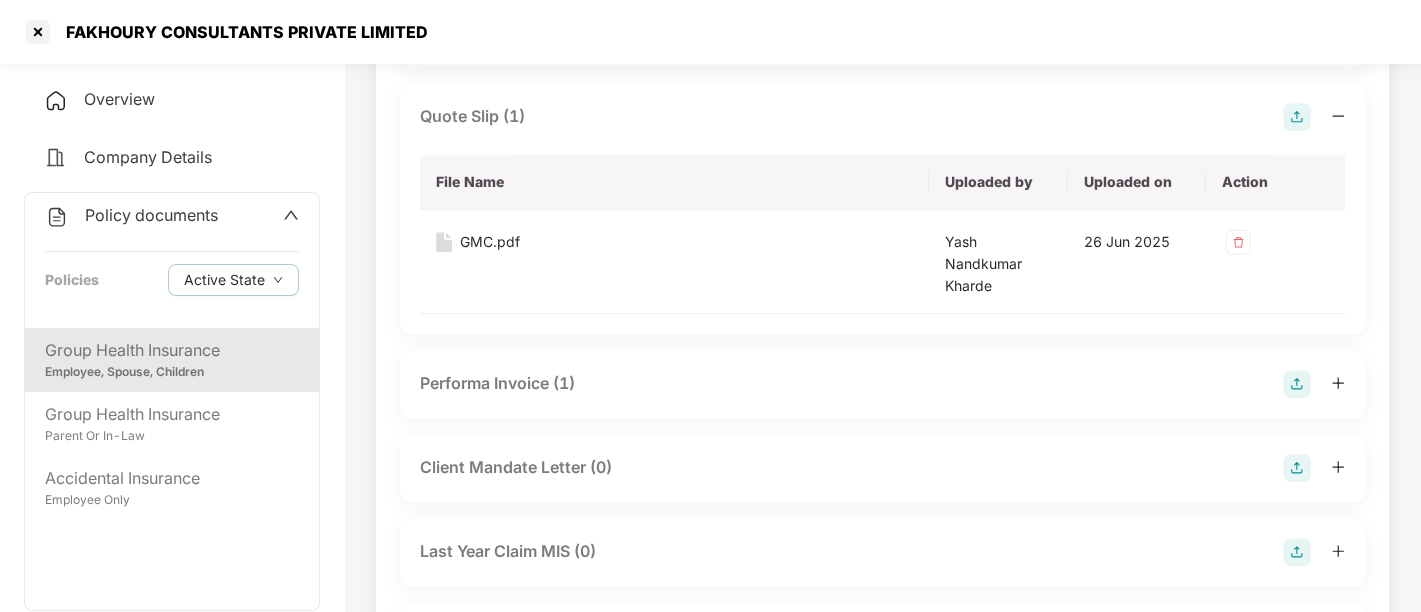 scroll, scrollTop: 780, scrollLeft: 0, axis: vertical 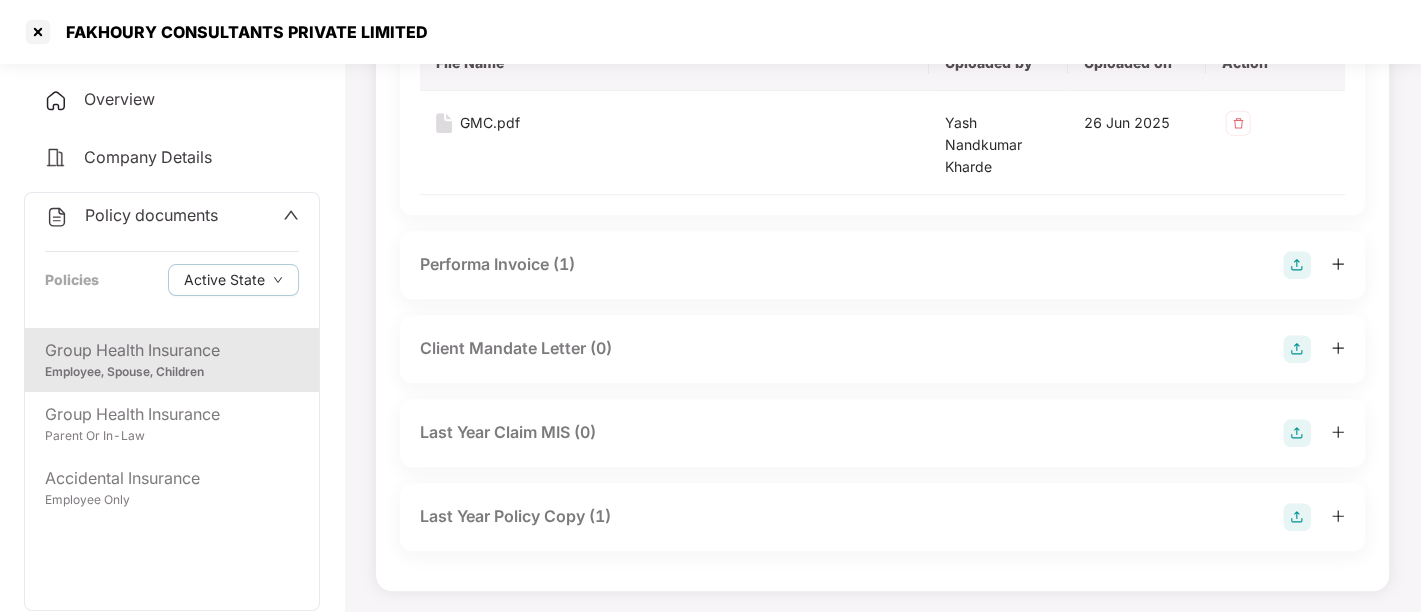 click on "Performa Invoice (1)" at bounding box center (882, 265) 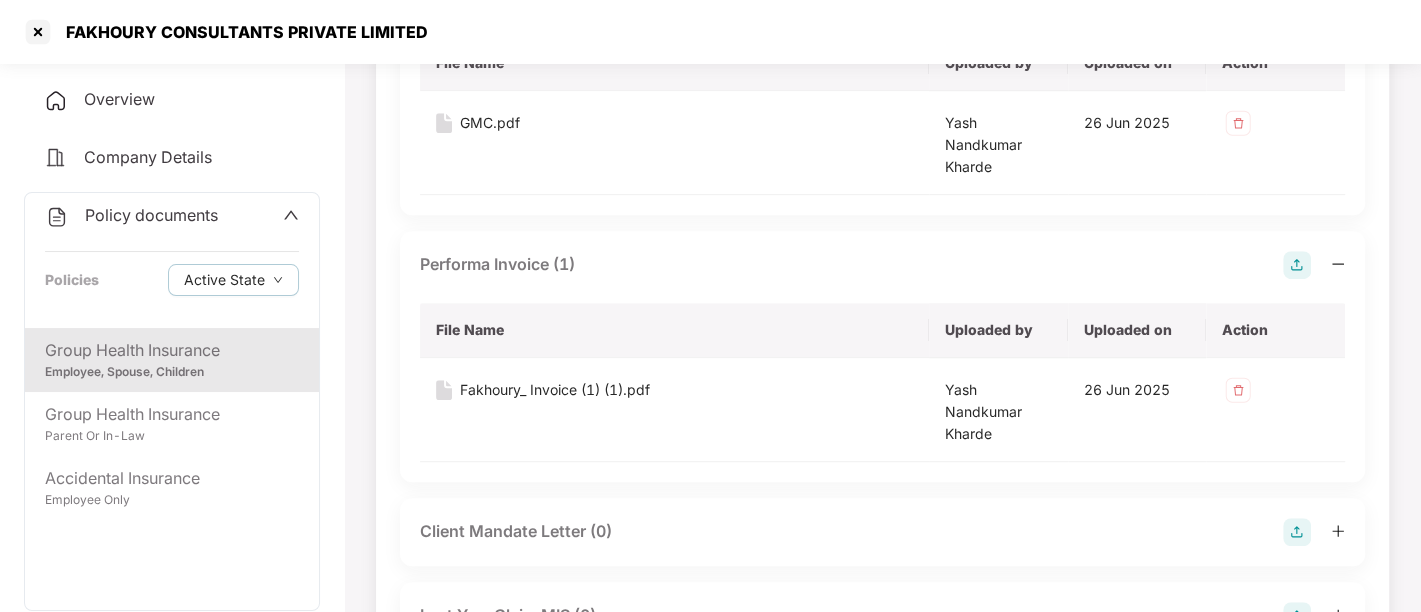 click on "Performa Invoice (1)" at bounding box center [497, 264] 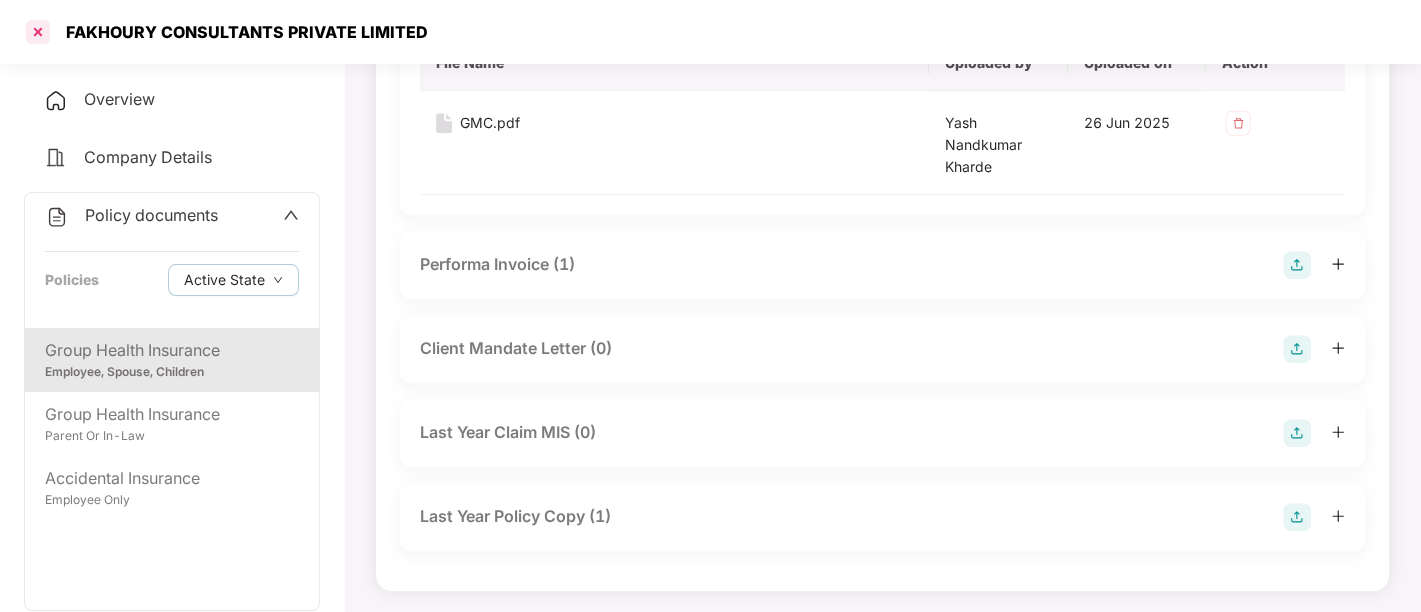 click at bounding box center (38, 32) 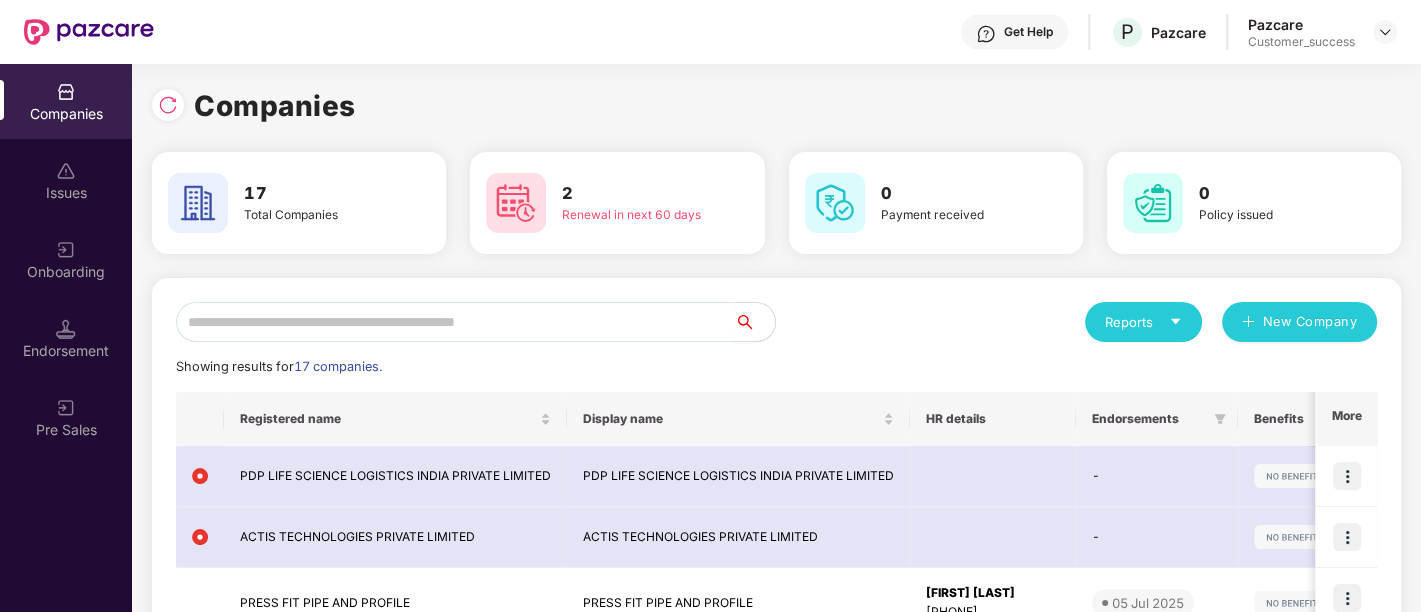 click on "Total Companies" at bounding box center (317, 215) 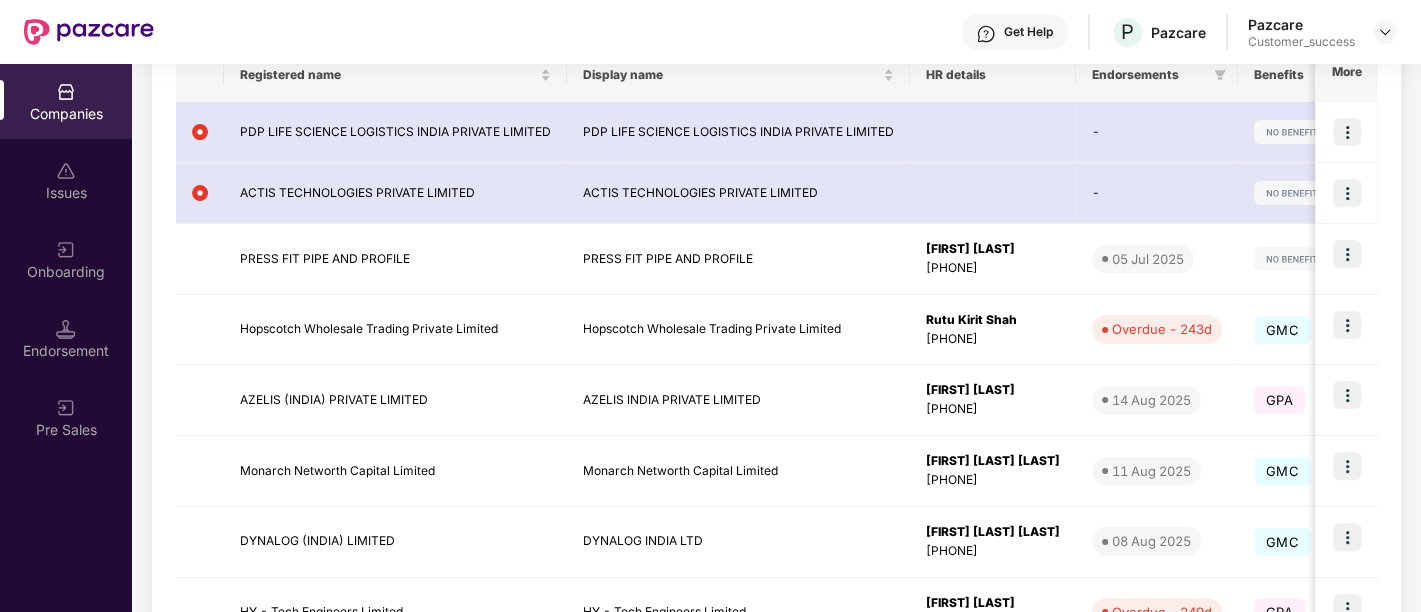 scroll, scrollTop: 348, scrollLeft: 0, axis: vertical 